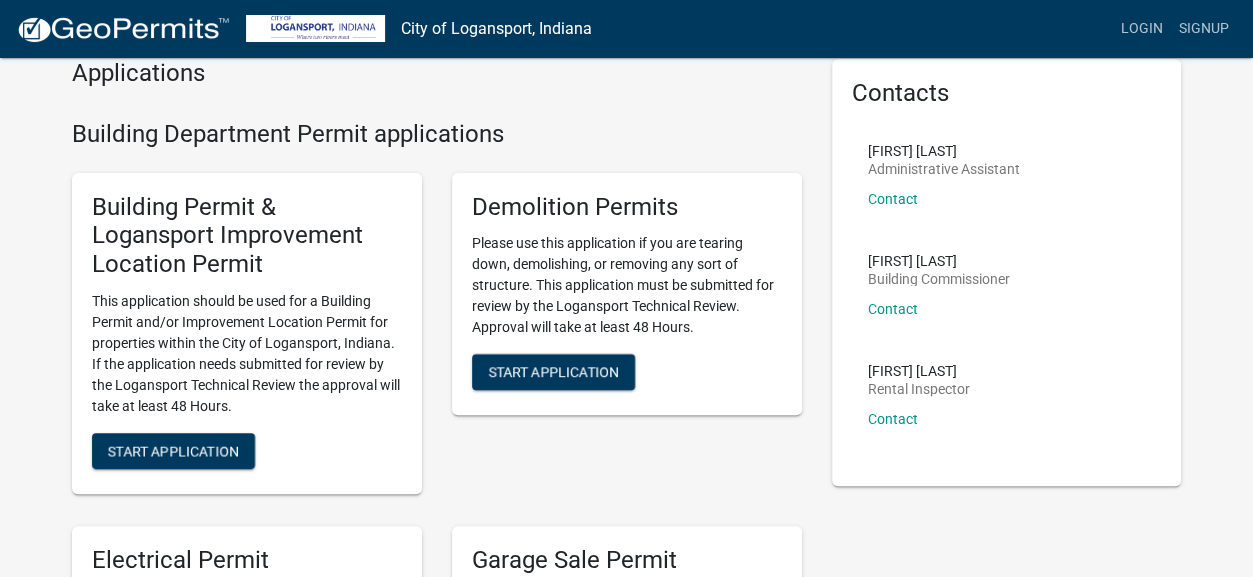 scroll, scrollTop: 84, scrollLeft: 0, axis: vertical 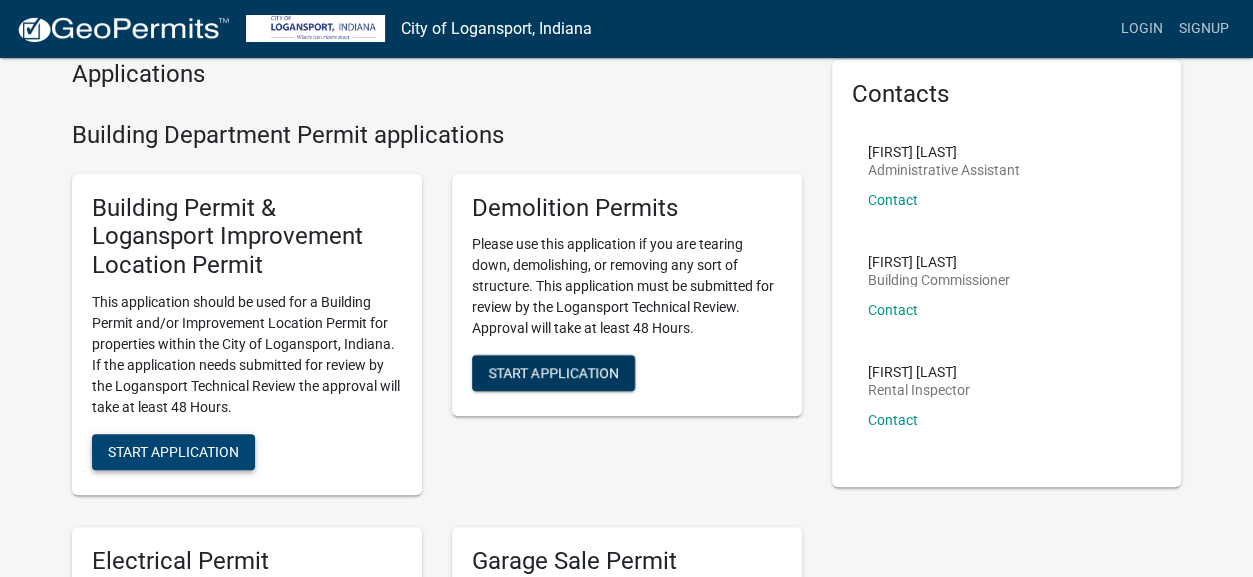 click on "Start Application" at bounding box center (173, 451) 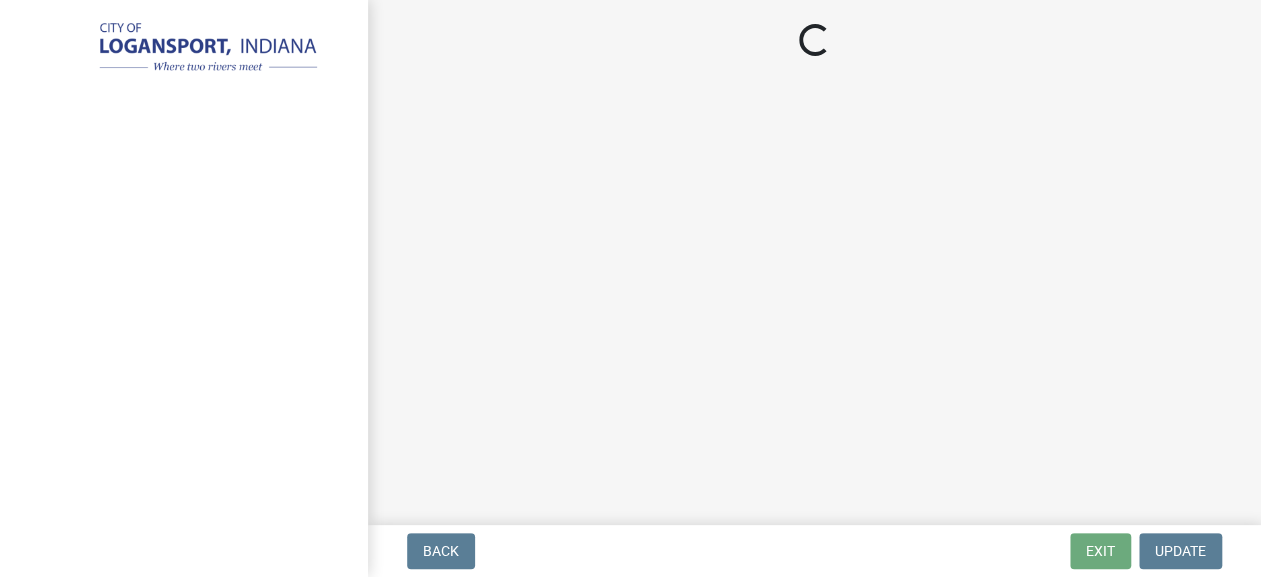 scroll, scrollTop: 0, scrollLeft: 0, axis: both 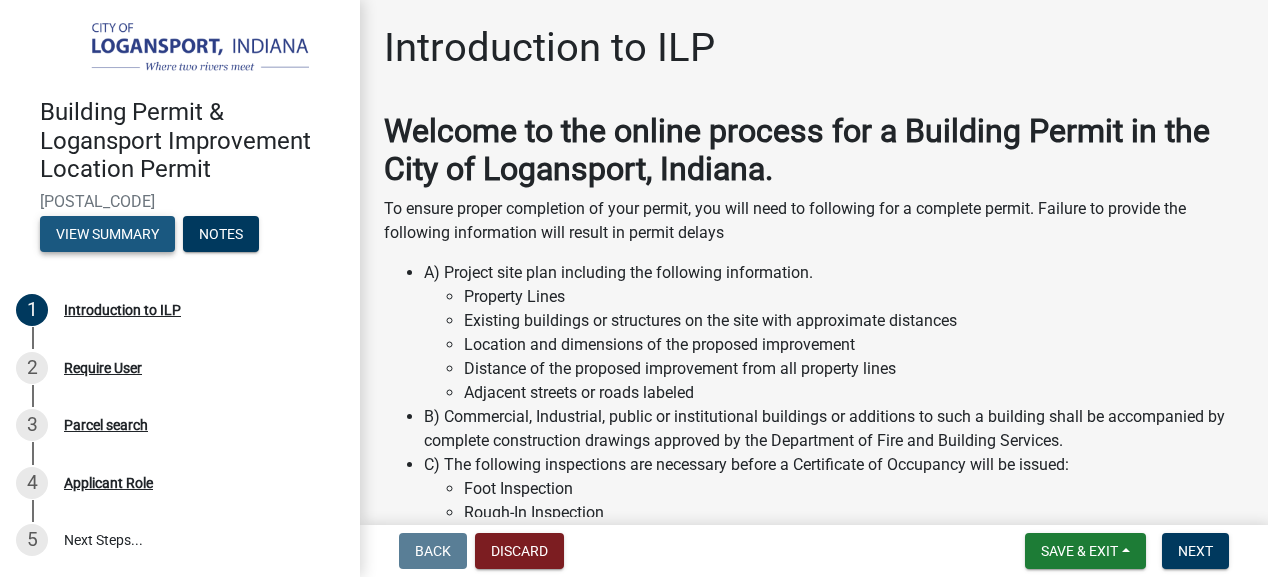 click on "View Summary" at bounding box center (107, 234) 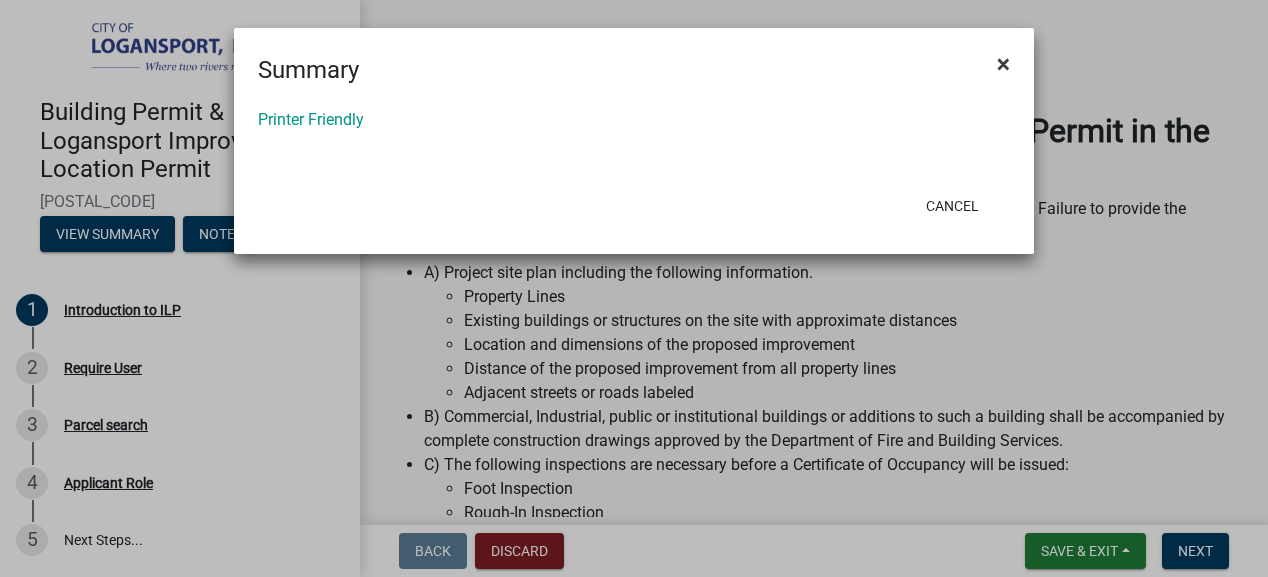 click on "×" 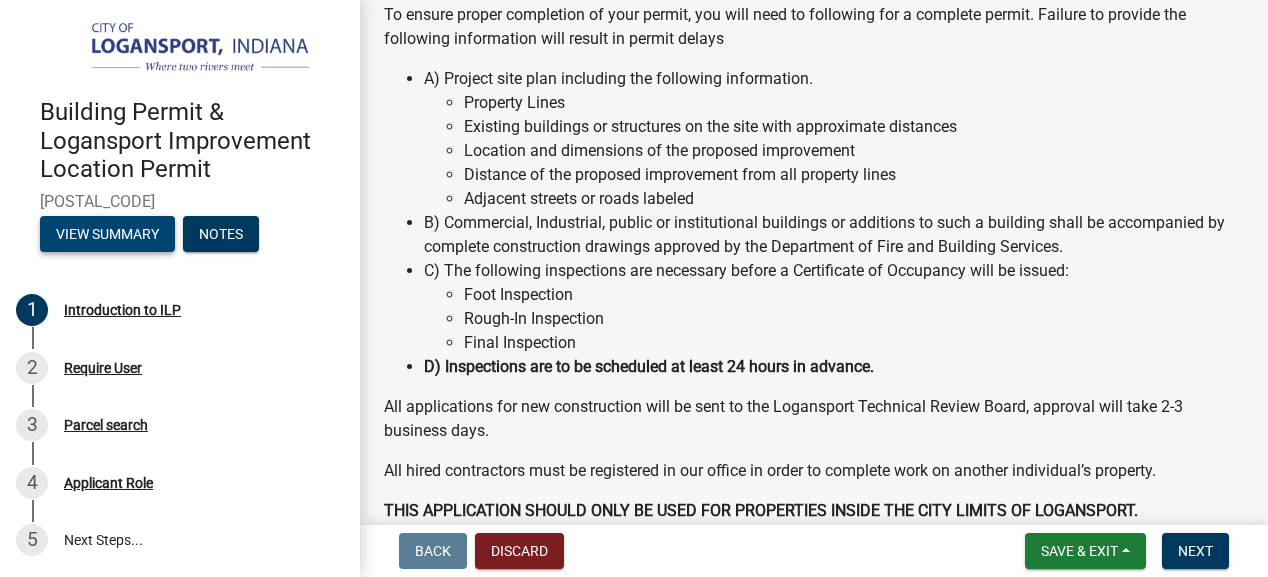 scroll, scrollTop: 333, scrollLeft: 0, axis: vertical 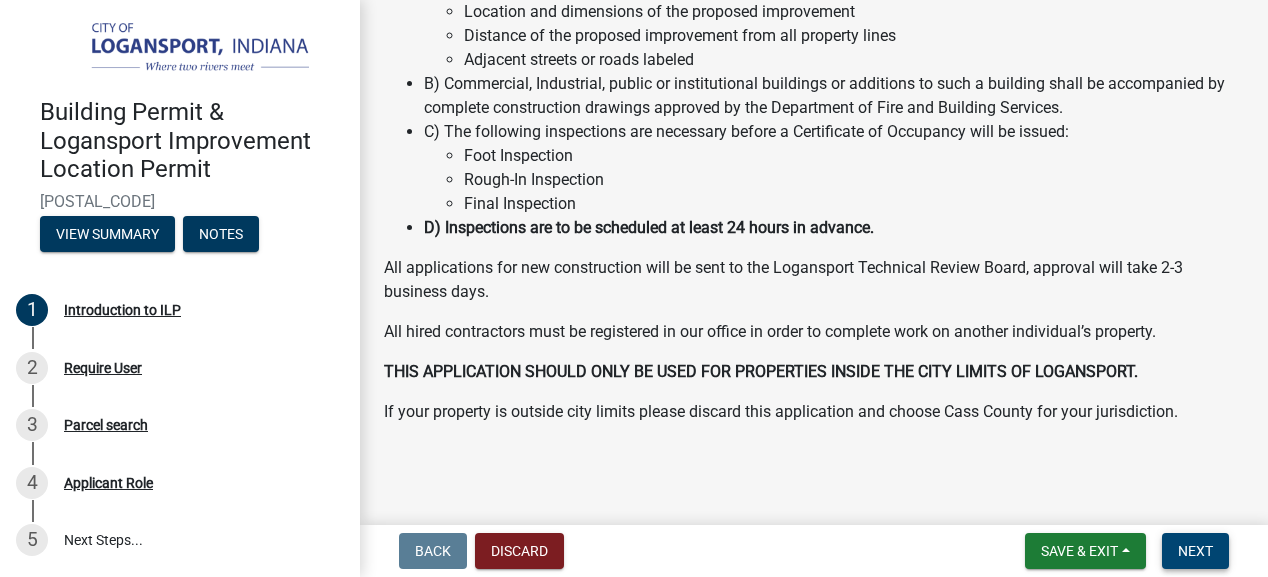 click on "Next" at bounding box center (1195, 551) 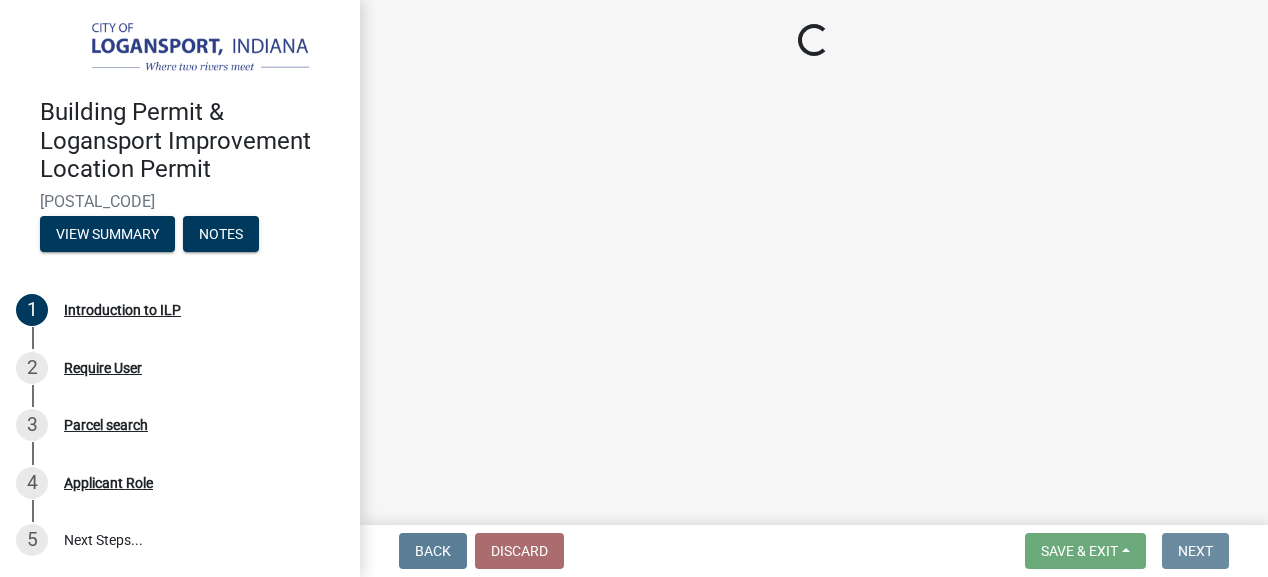 scroll, scrollTop: 0, scrollLeft: 0, axis: both 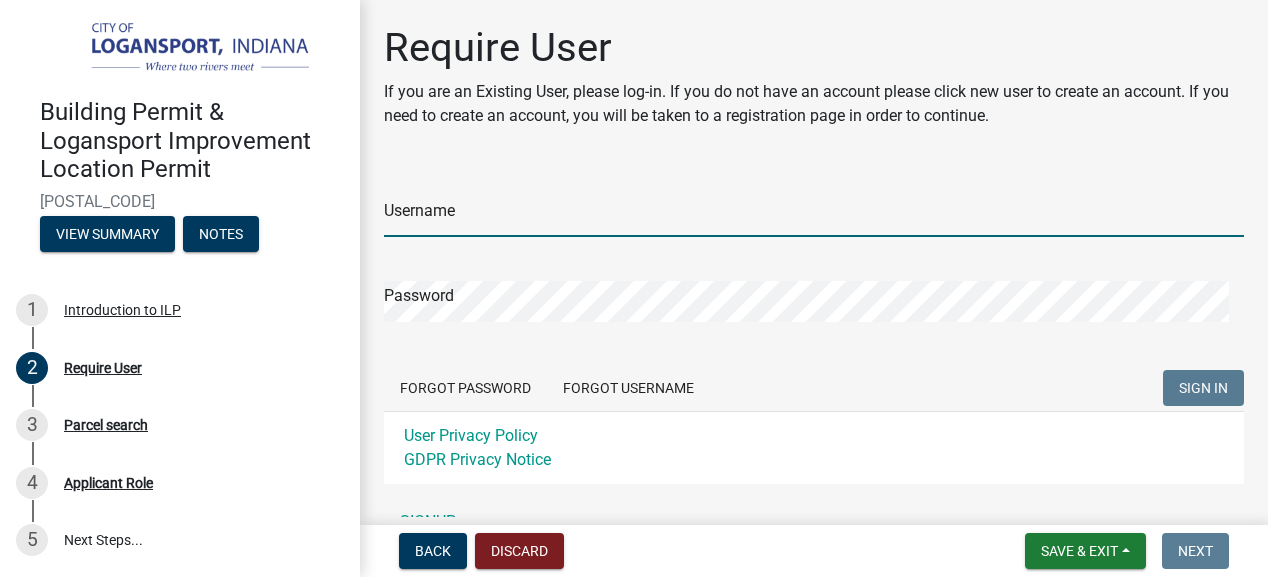 type on "[EMAIL]" 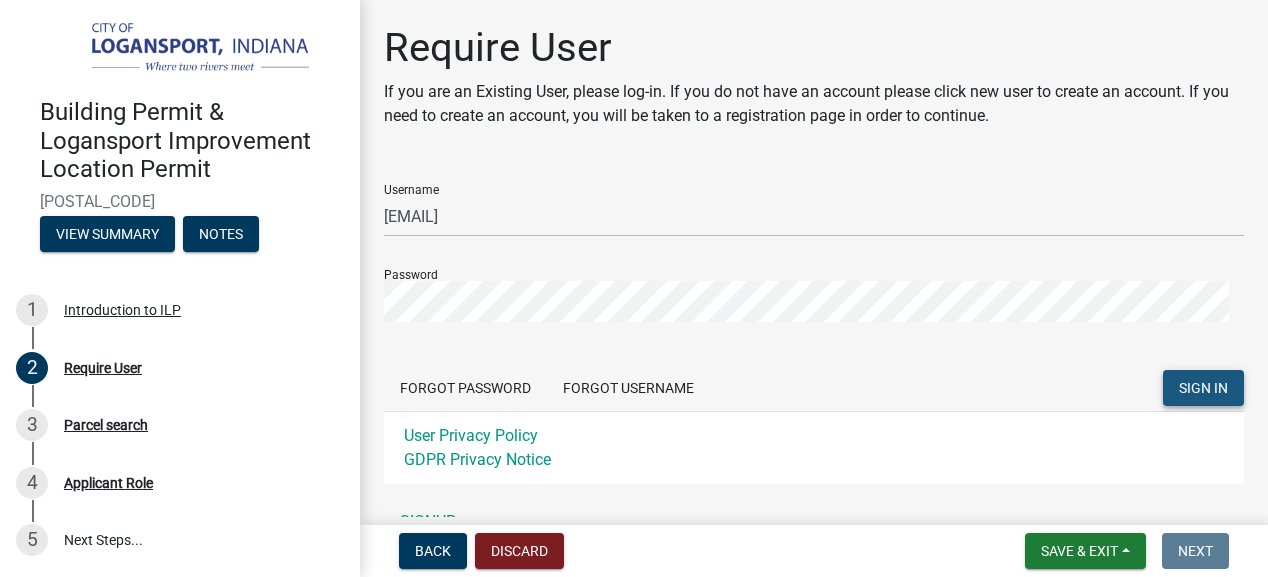 click on "SIGN IN" 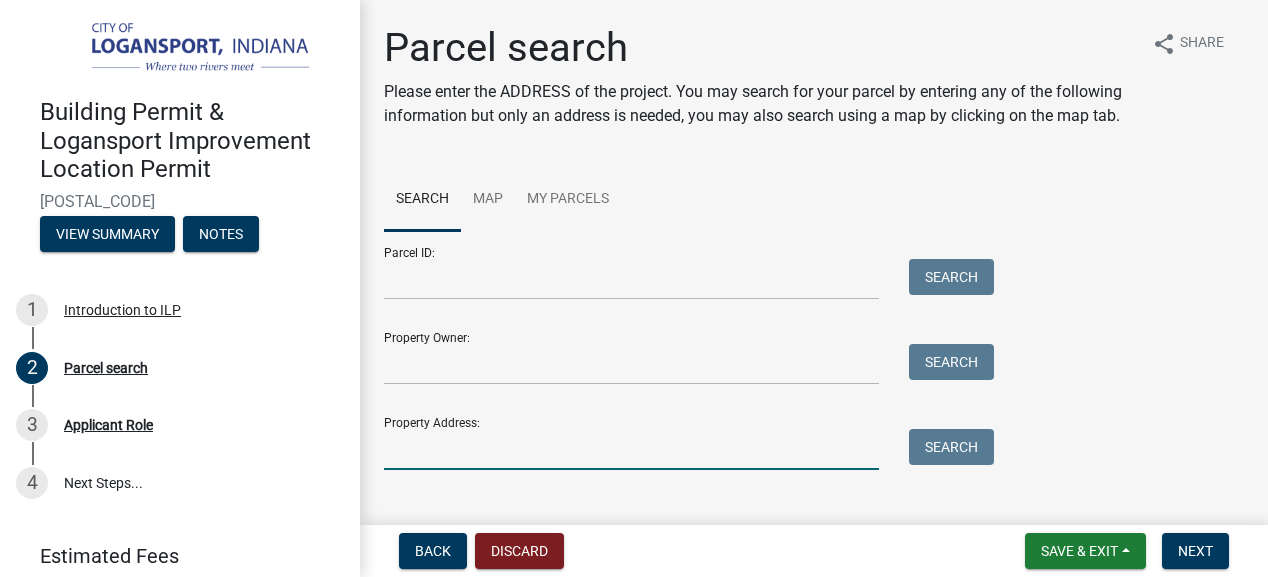 click on "Property Address:" at bounding box center [631, 449] 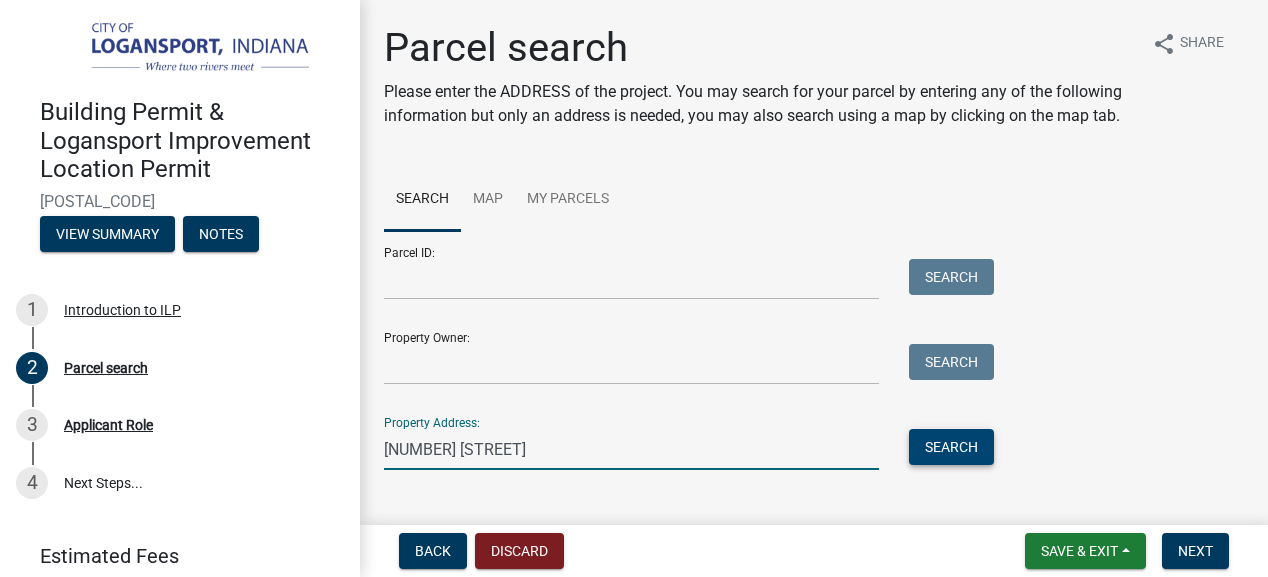 type on "[NUMBER] [STREET]" 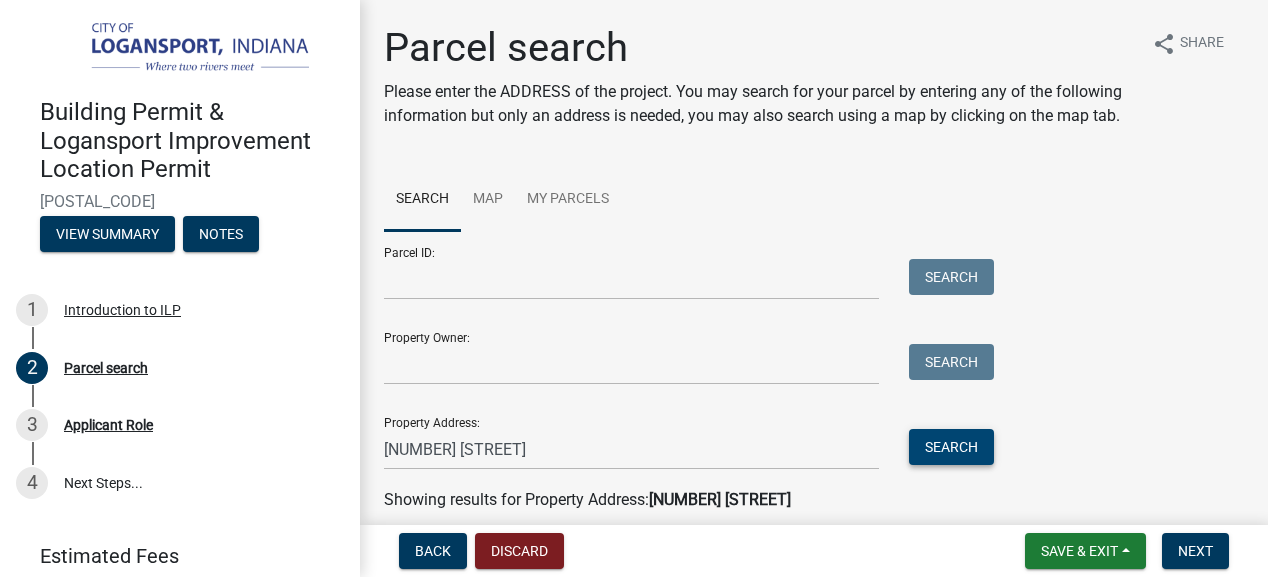 scroll, scrollTop: 192, scrollLeft: 0, axis: vertical 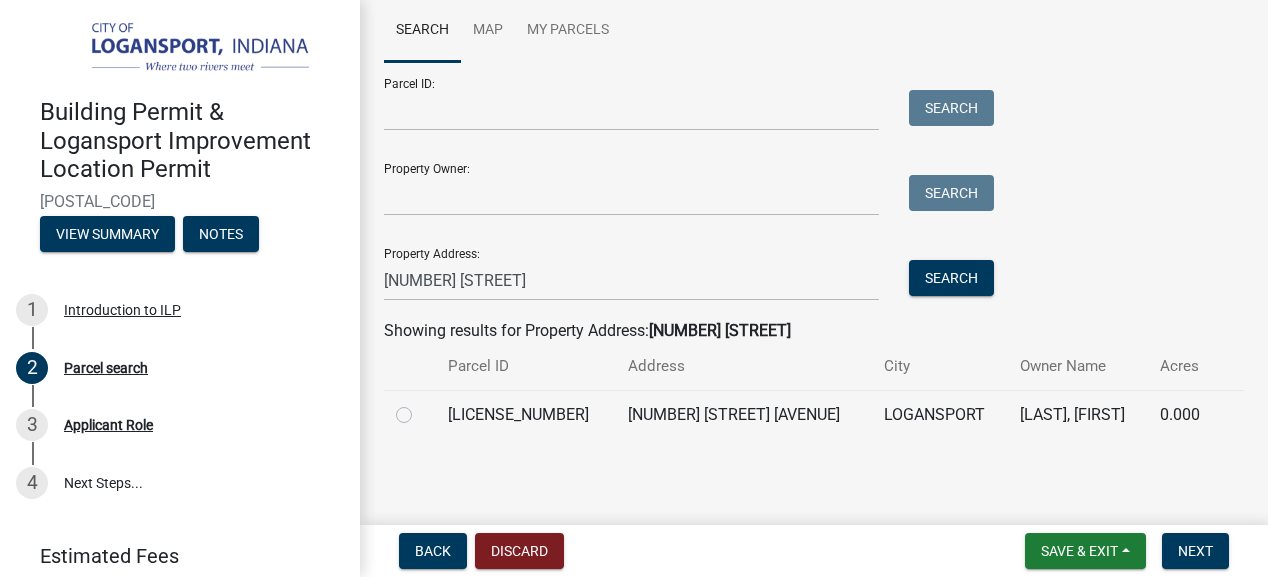 click on "[LICENSE_NUMBER]" 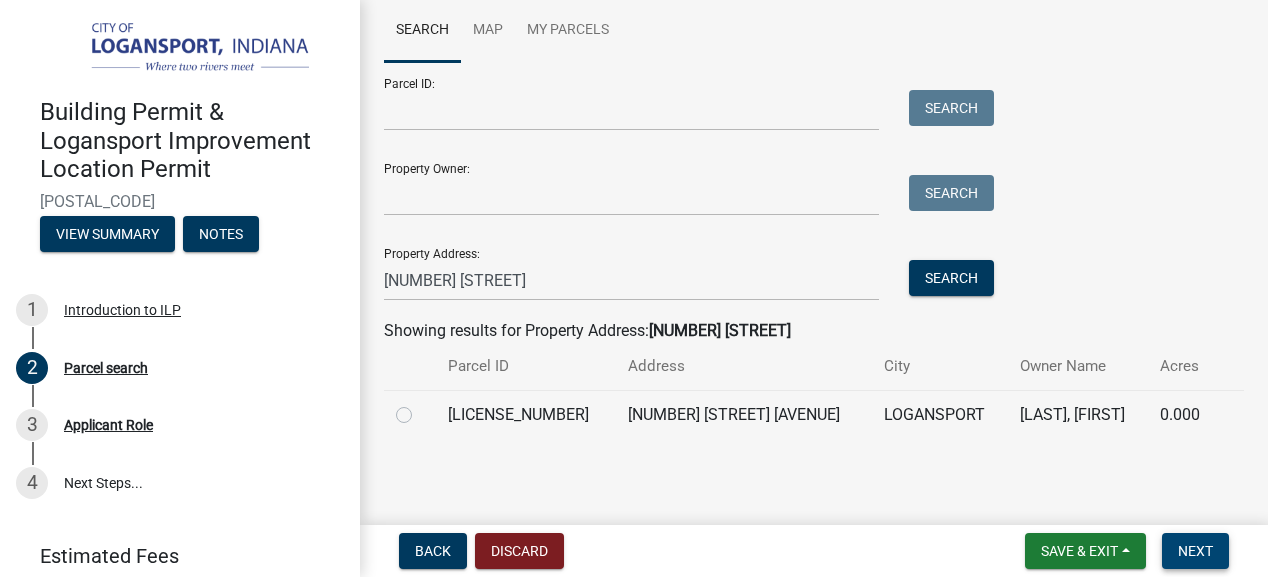 click on "Next" at bounding box center [1195, 551] 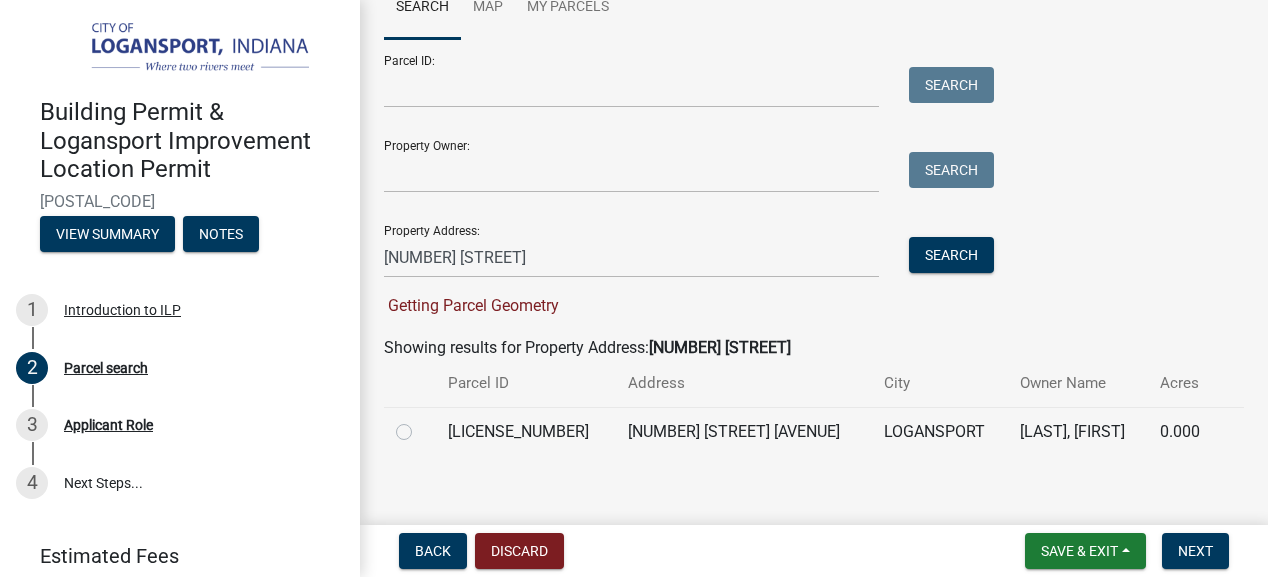 click 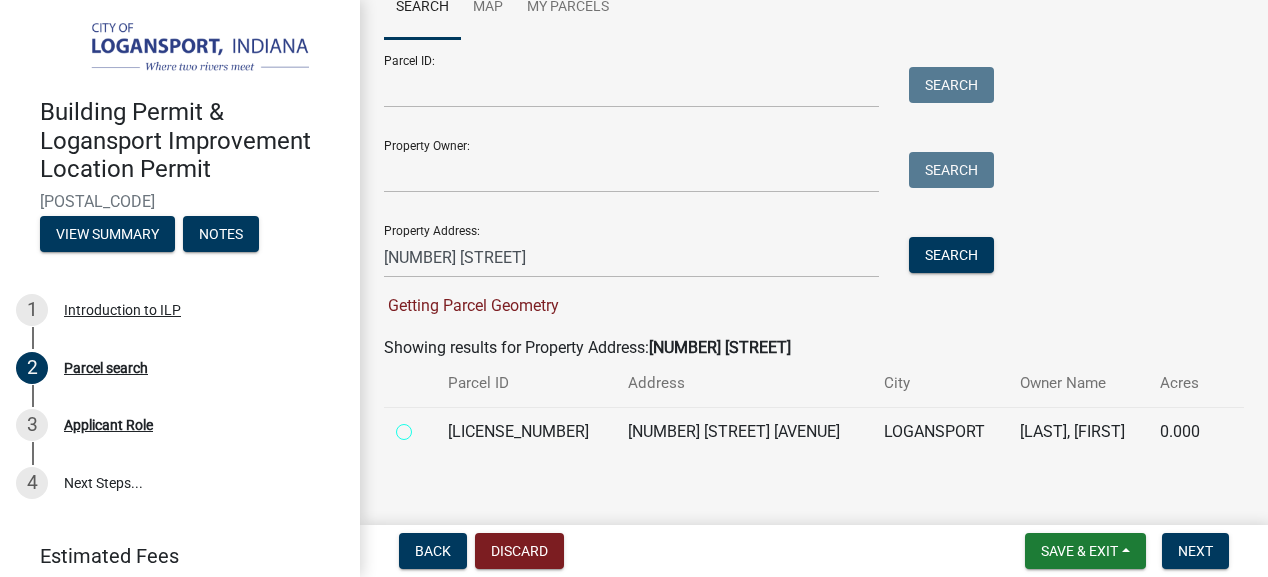 click at bounding box center (426, 426) 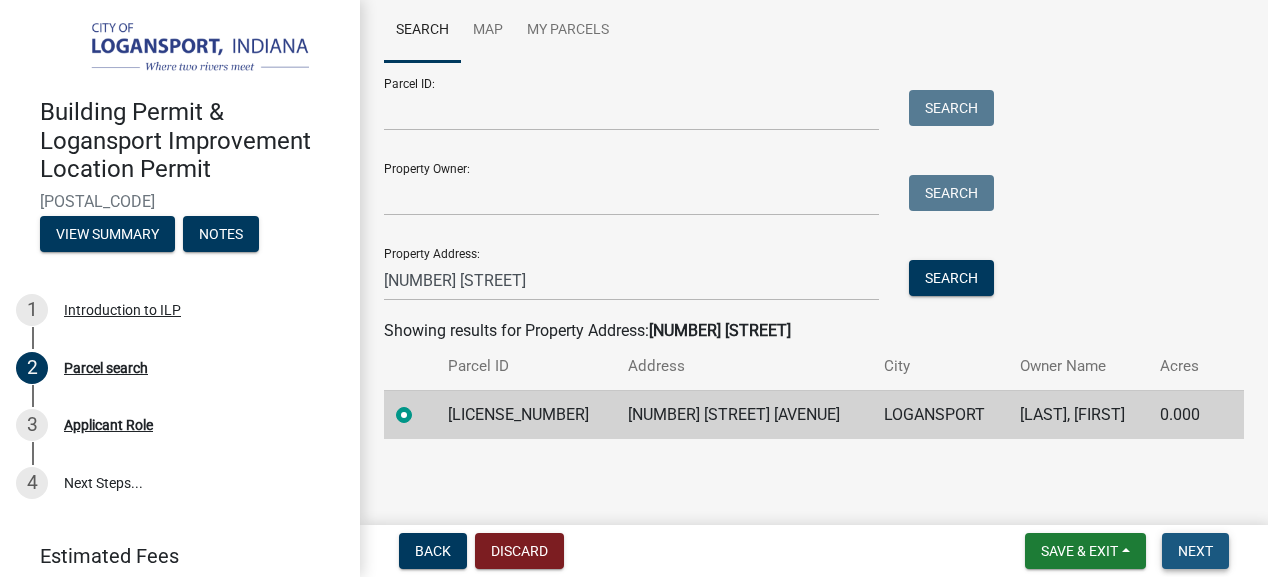 click on "Next" at bounding box center [1195, 551] 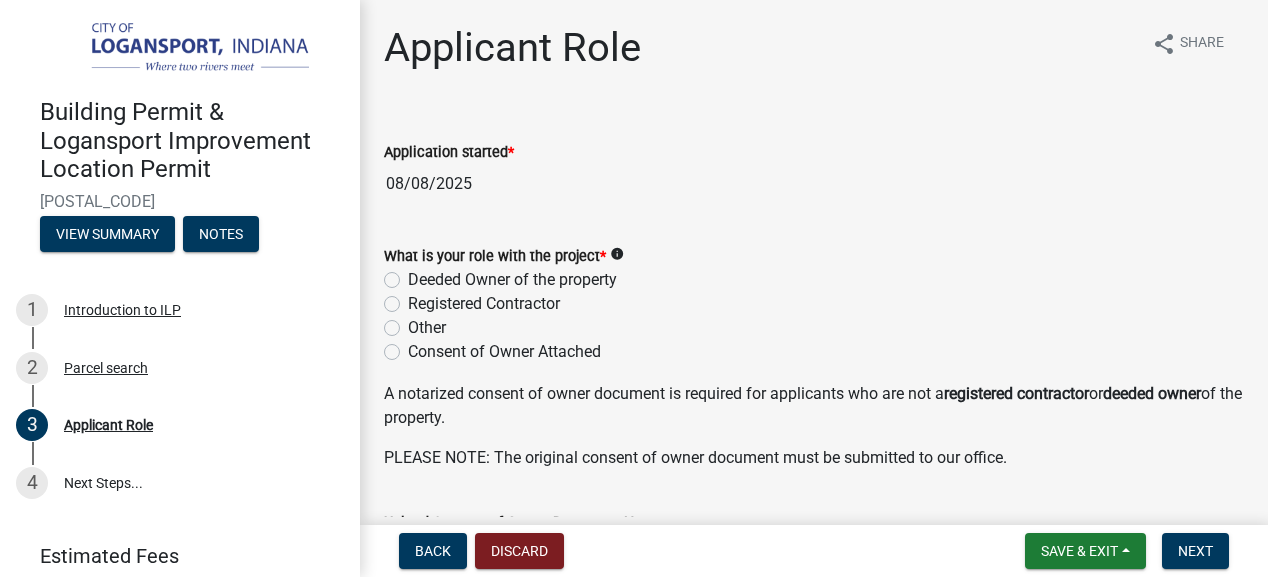 click on "Deeded Owner of the property" 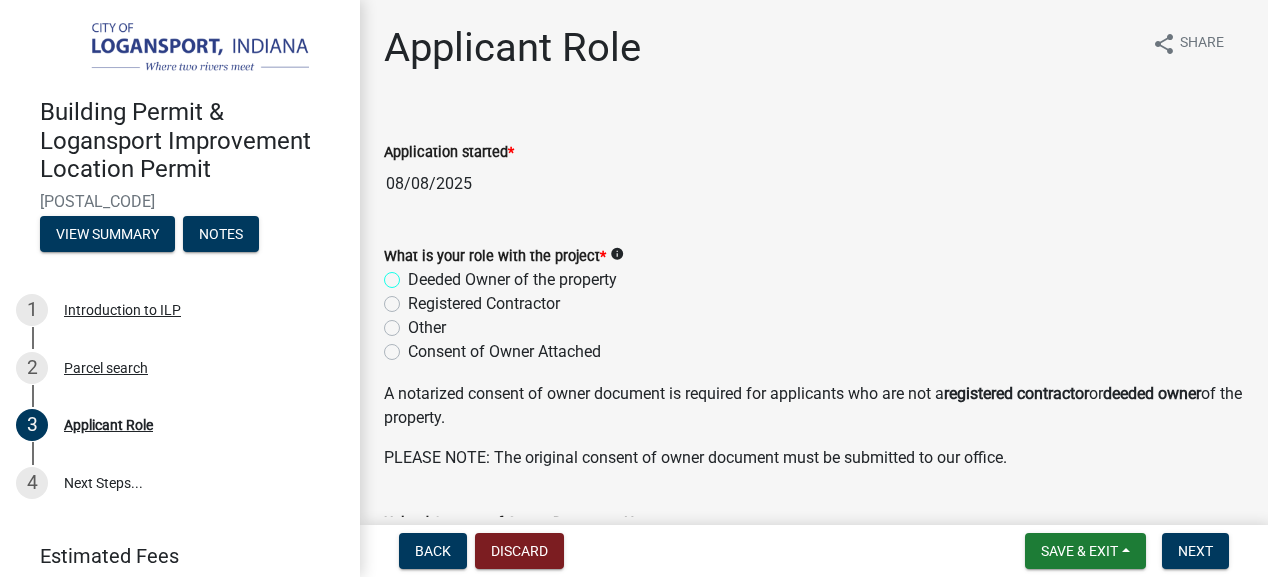 click on "Deeded Owner of the property" at bounding box center [414, 274] 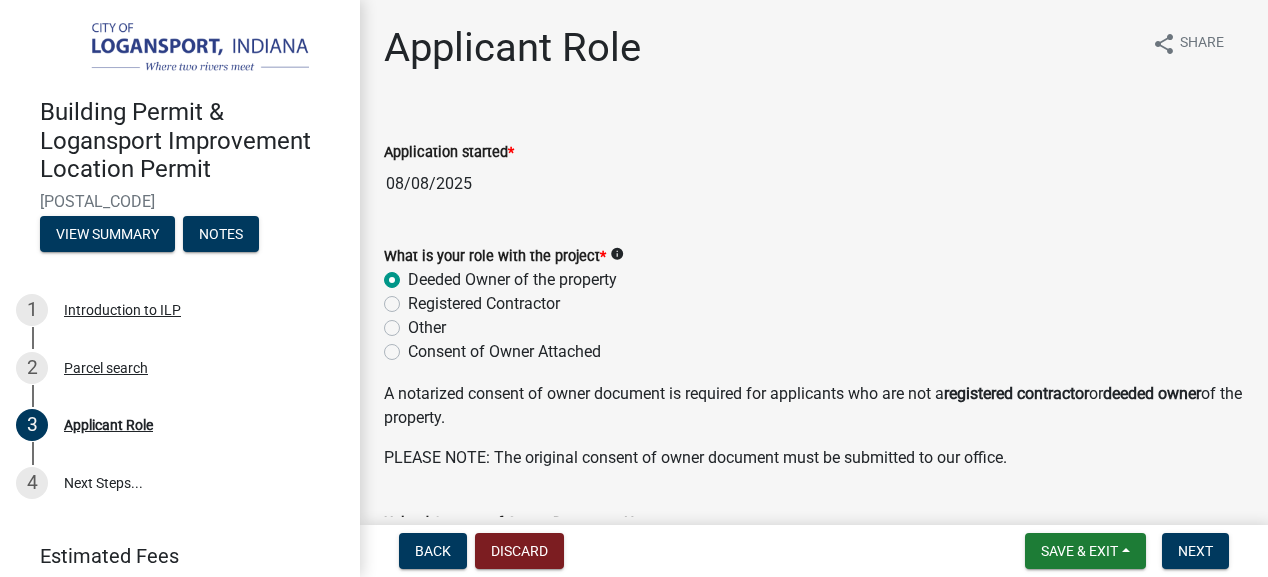 radio on "true" 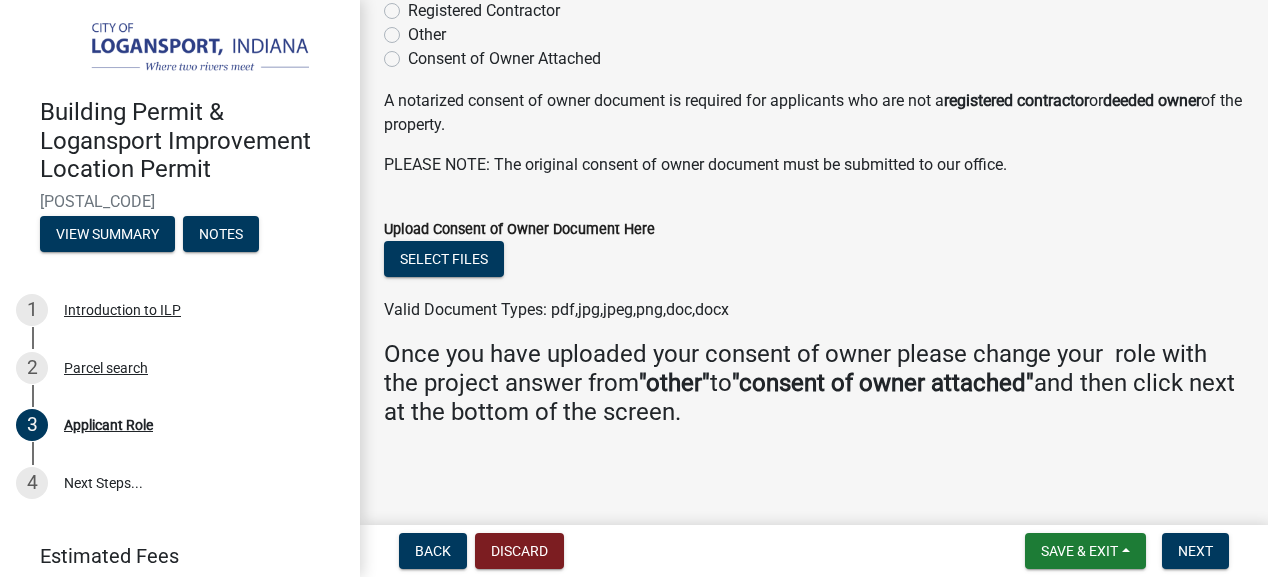 scroll, scrollTop: 295, scrollLeft: 0, axis: vertical 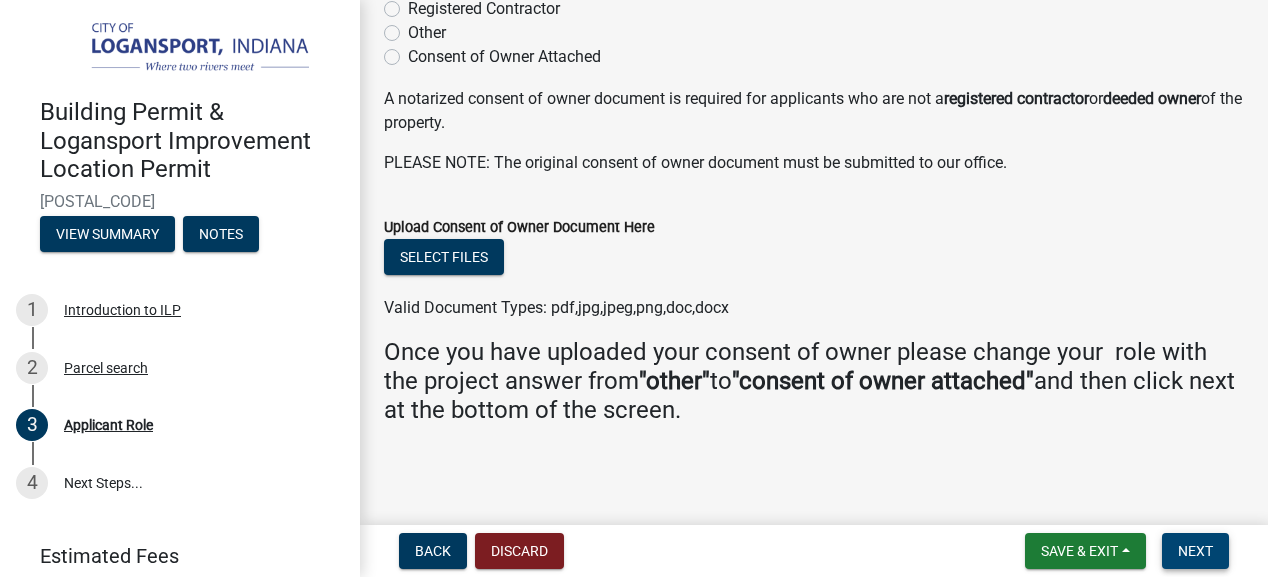 click on "Next" at bounding box center (1195, 551) 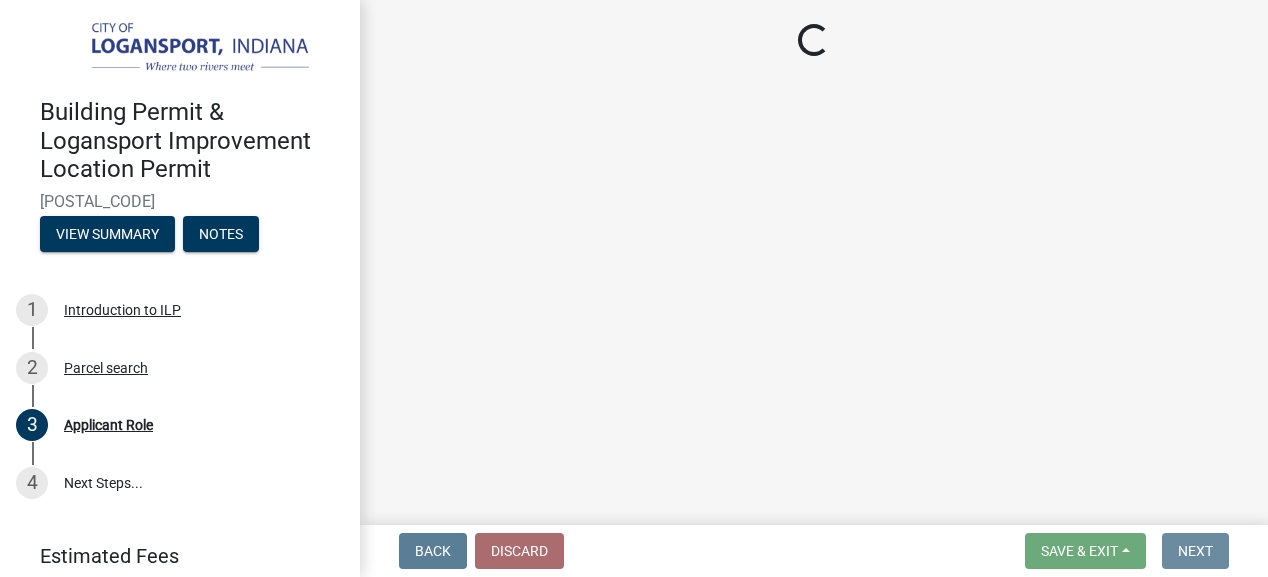 scroll, scrollTop: 0, scrollLeft: 0, axis: both 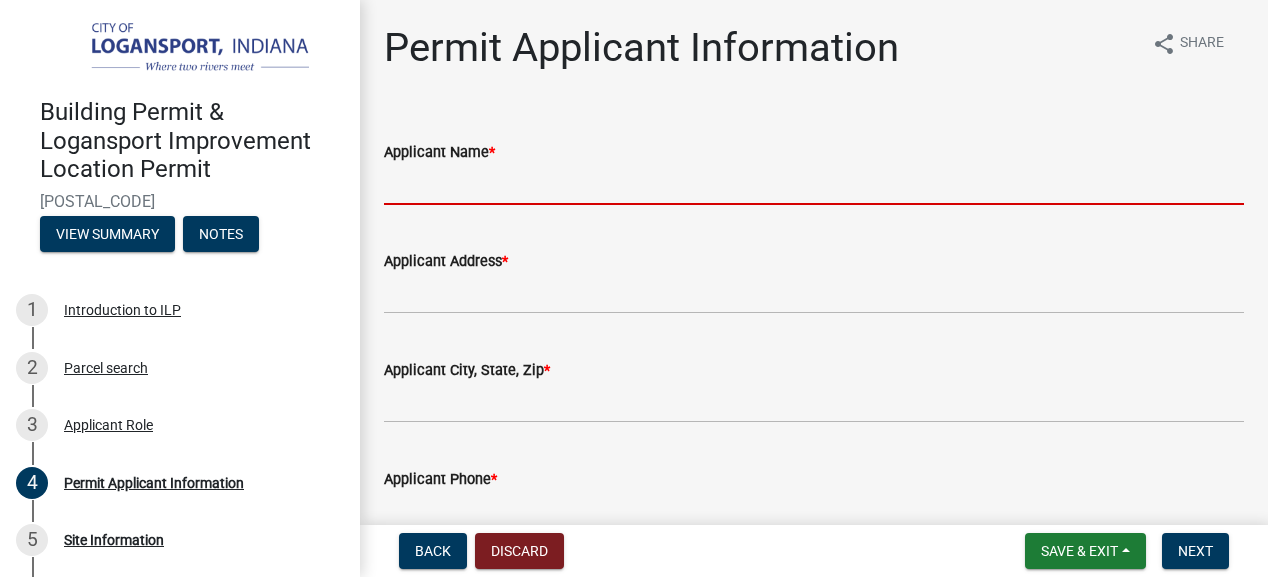 click on "Applicant Name  *" at bounding box center [814, 184] 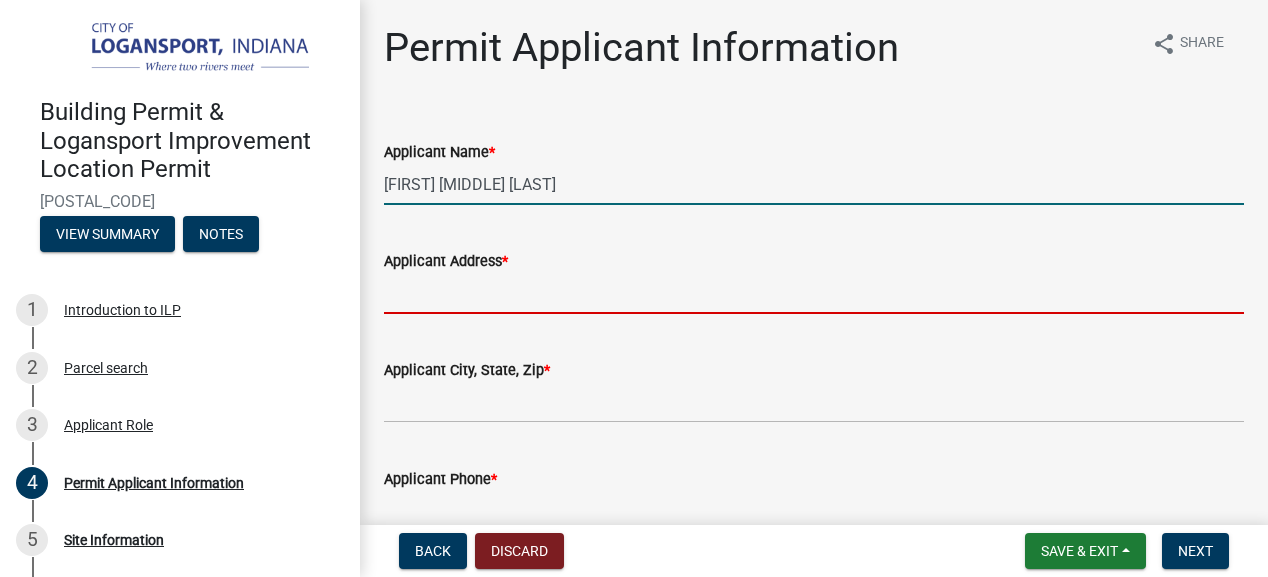 type on "[NUMBER] [STREET]" 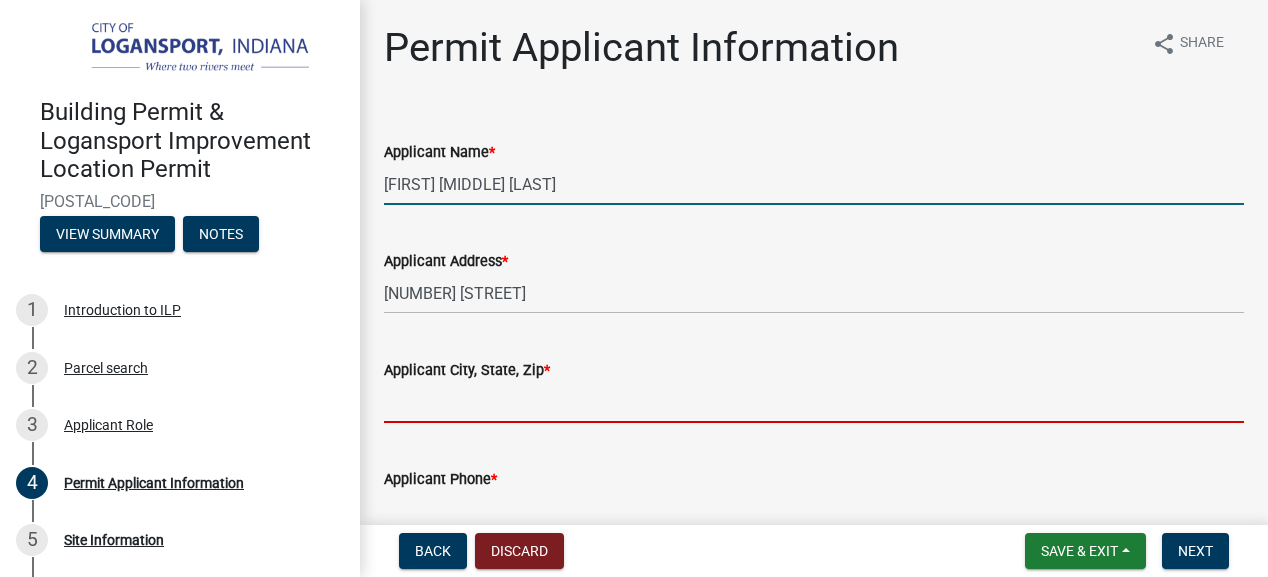 type on "Logansport" 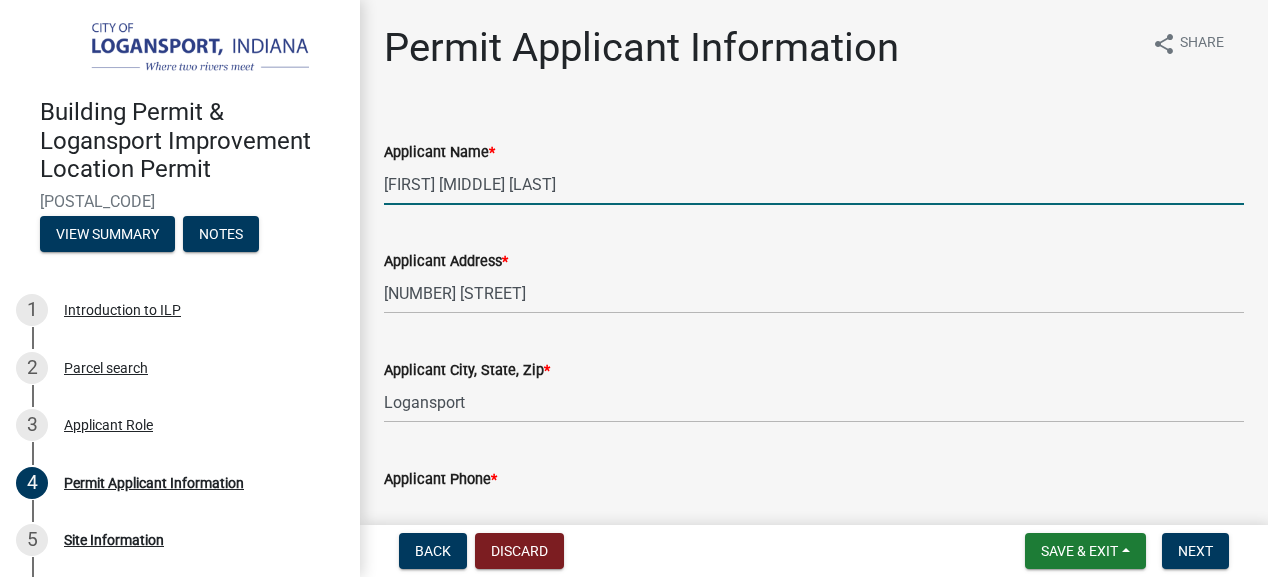 type on "[PHONE]" 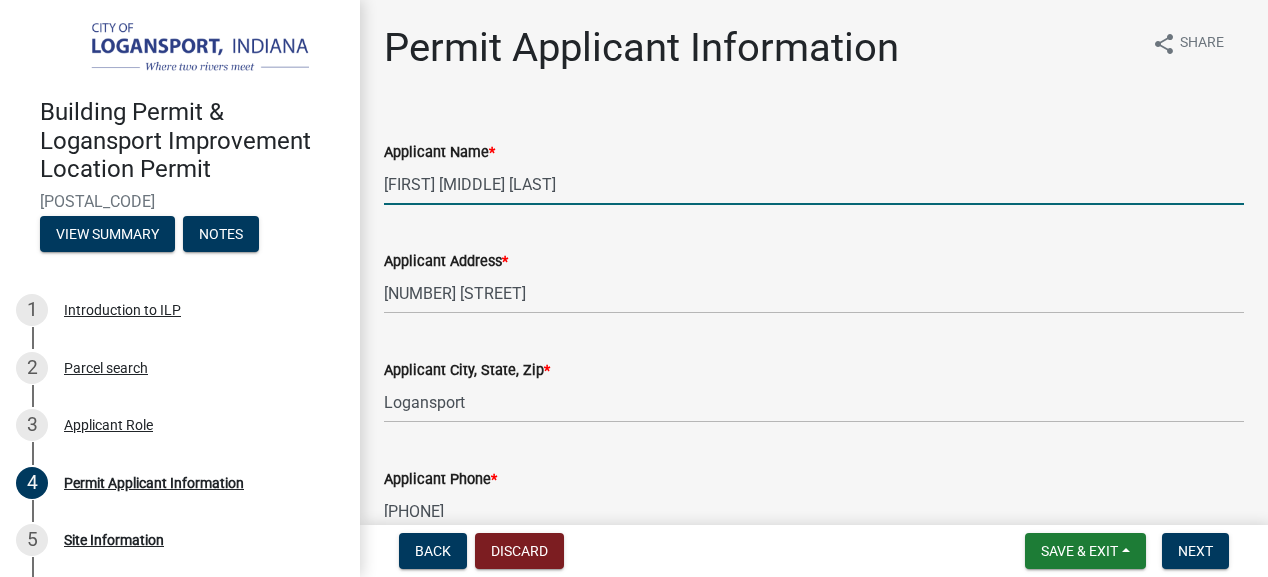 type on "[EMAIL]" 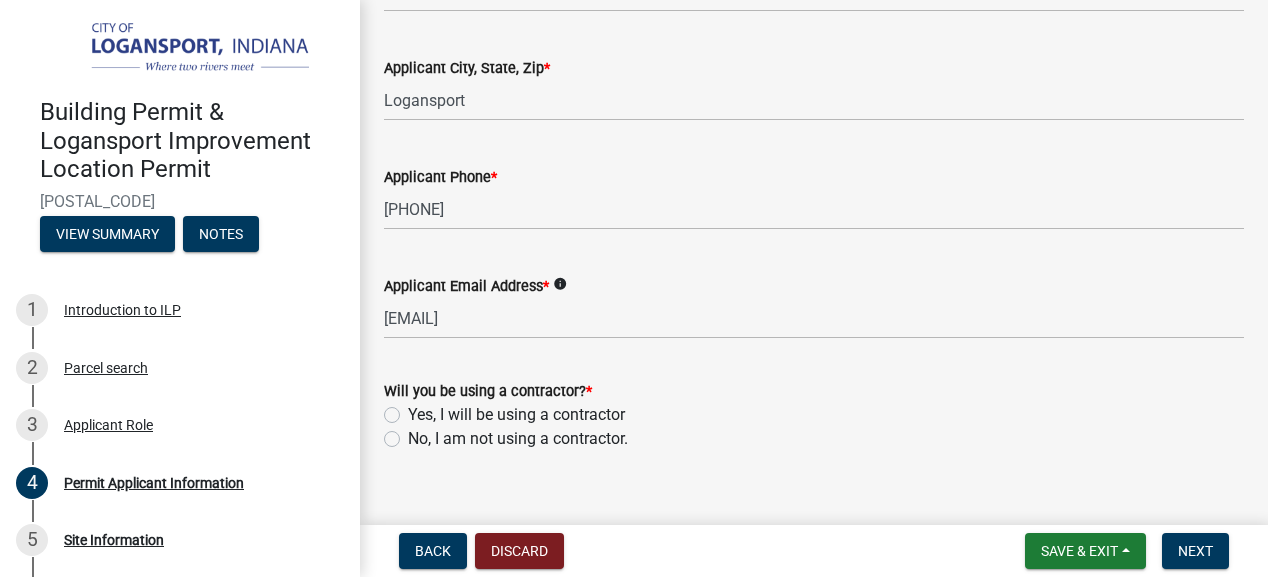 scroll, scrollTop: 332, scrollLeft: 0, axis: vertical 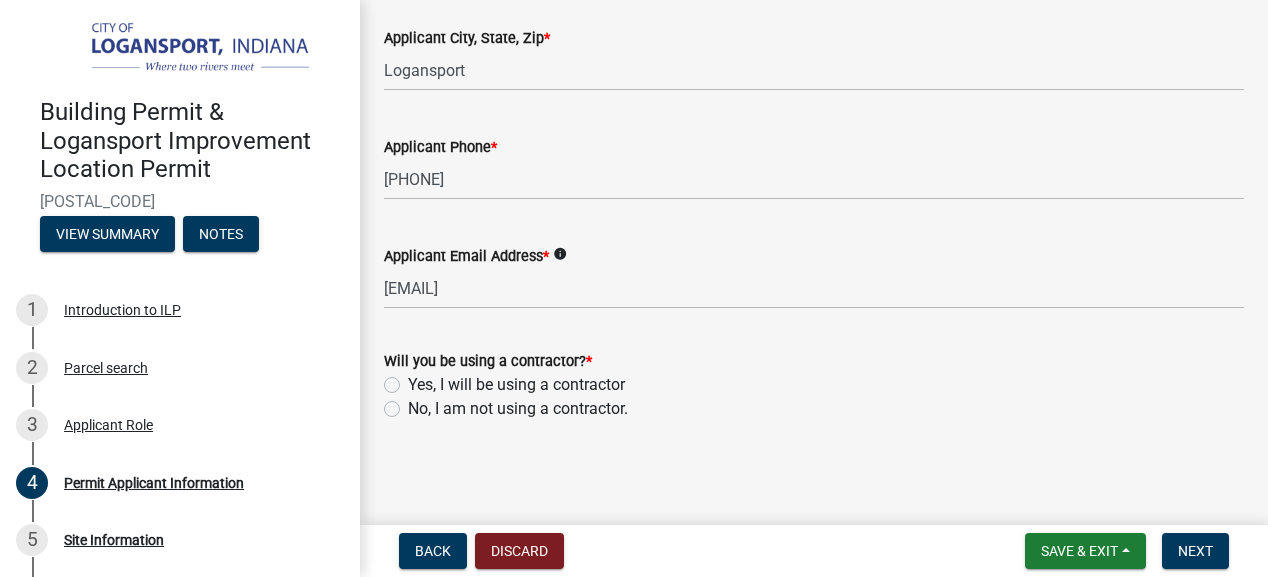 click on "No, I am not using a contractor." 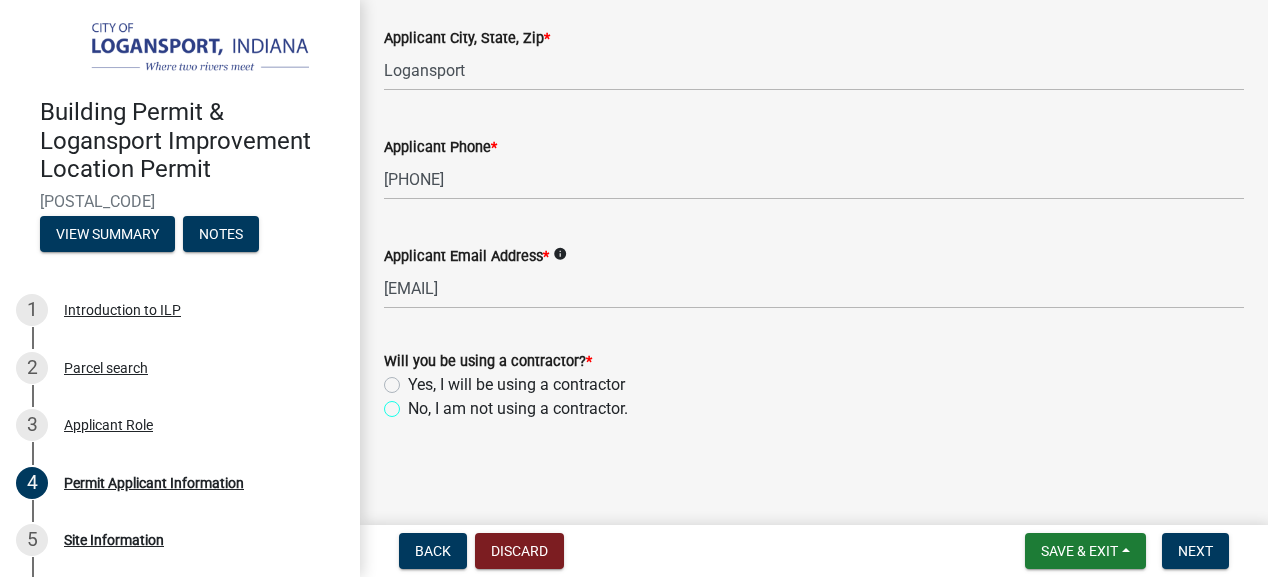 click on "No, I am not using a contractor." at bounding box center (414, 403) 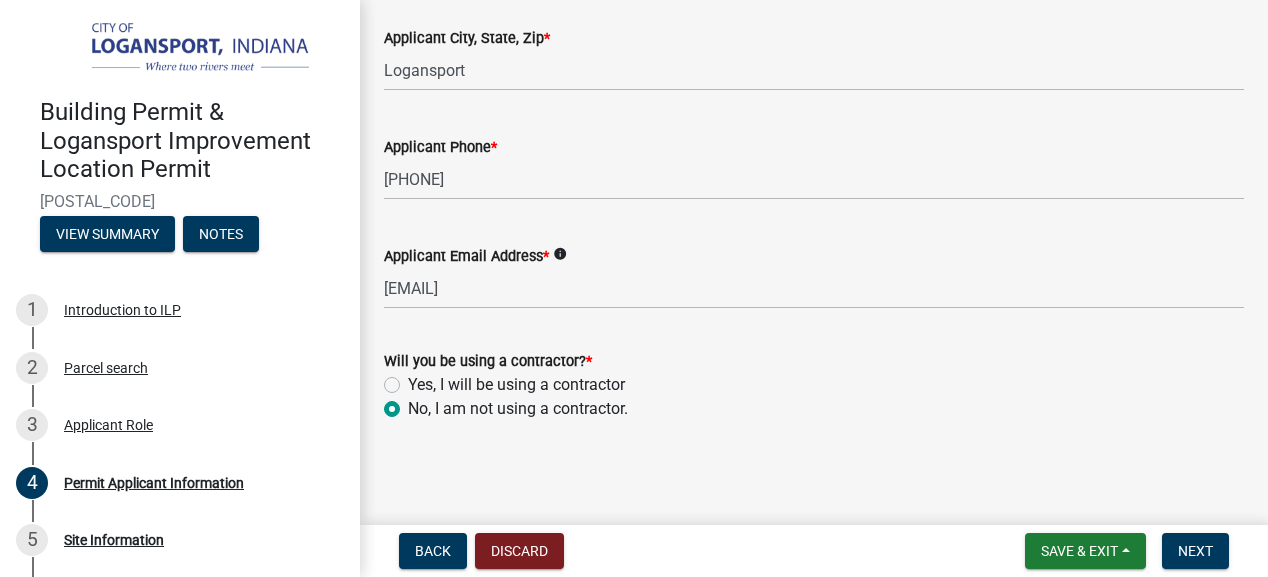 radio on "true" 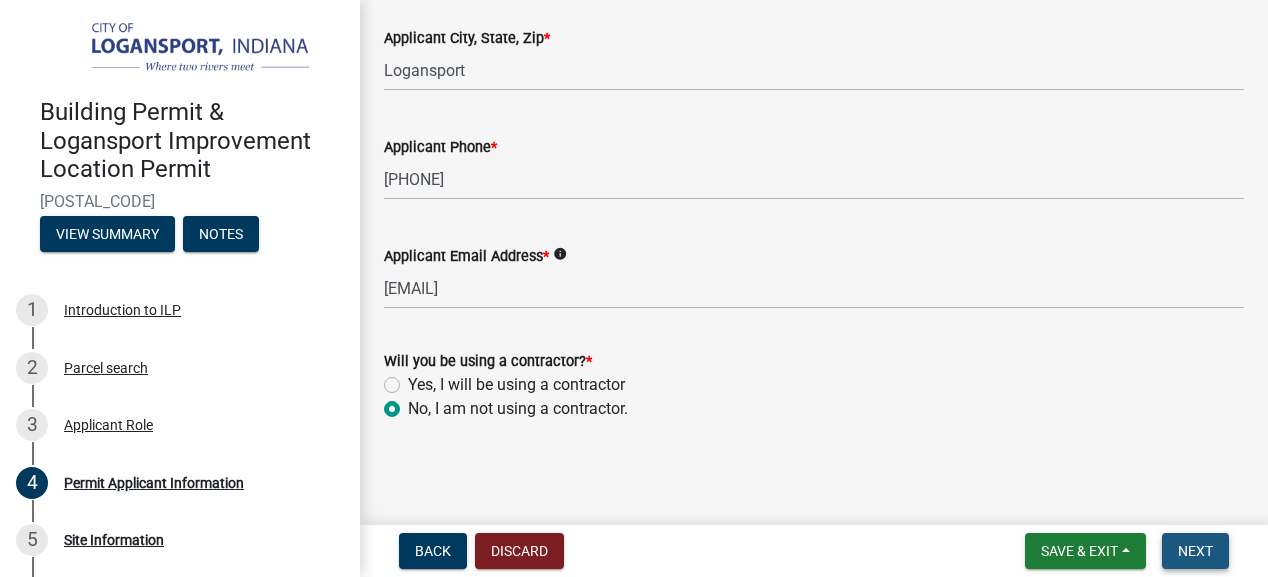 click on "Next" at bounding box center (1195, 551) 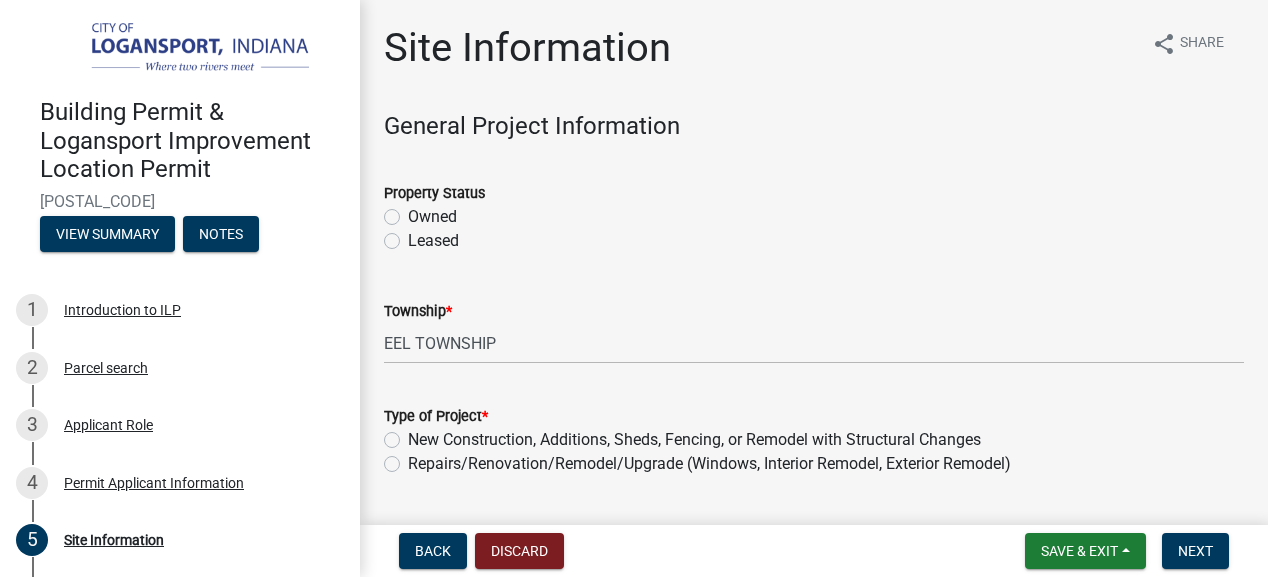 click on "Owned" 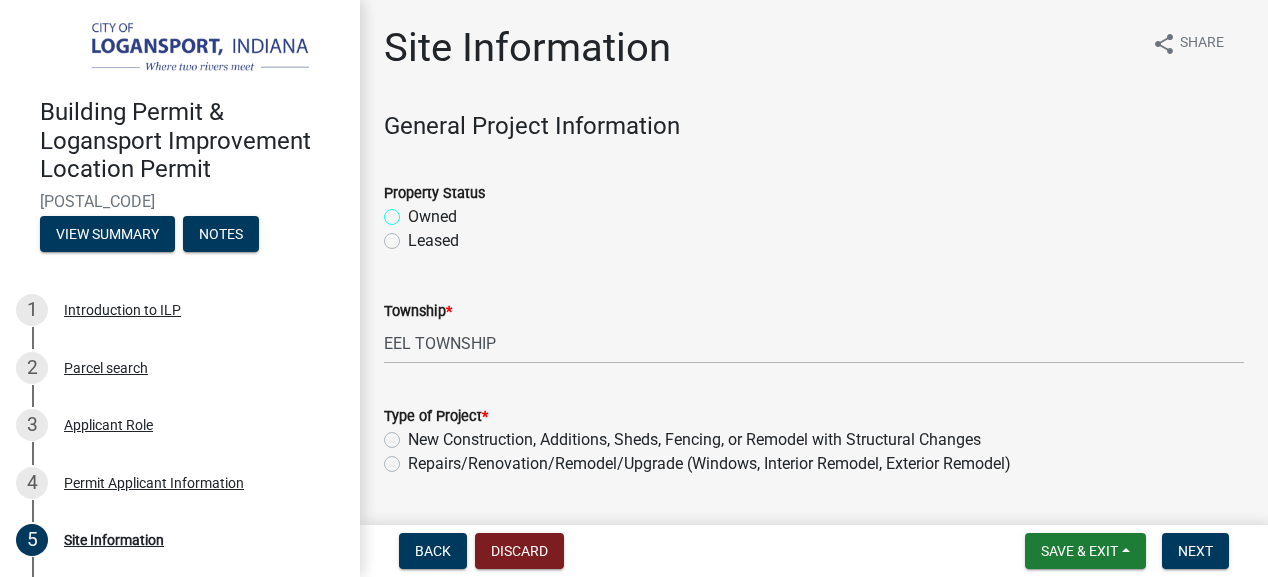 click on "Owned" at bounding box center [414, 211] 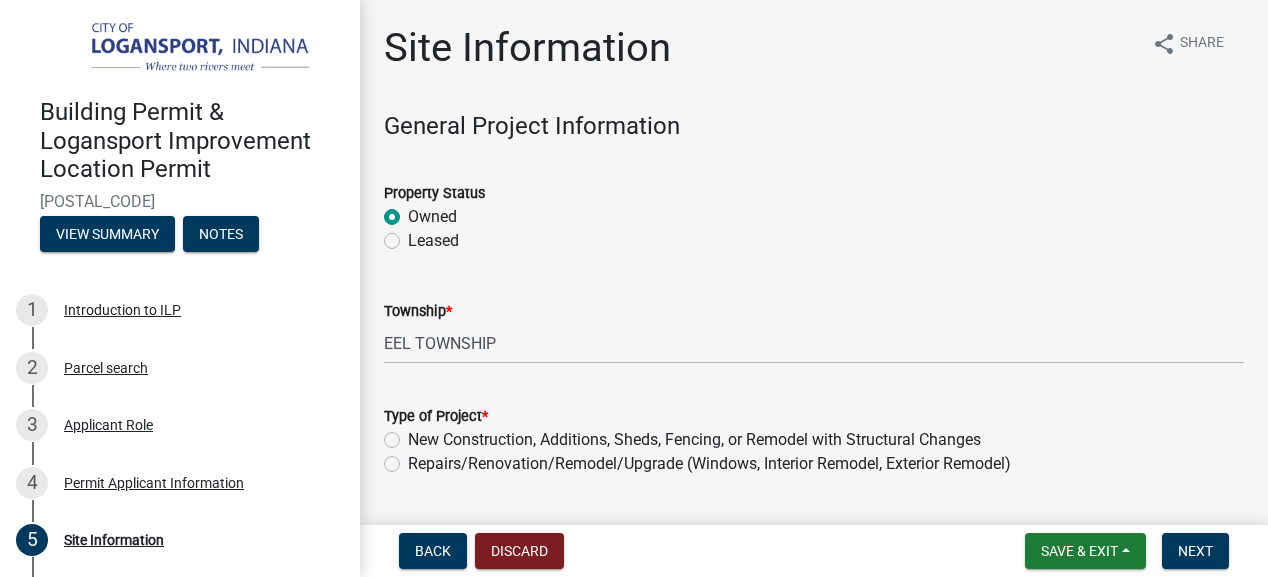radio on "true" 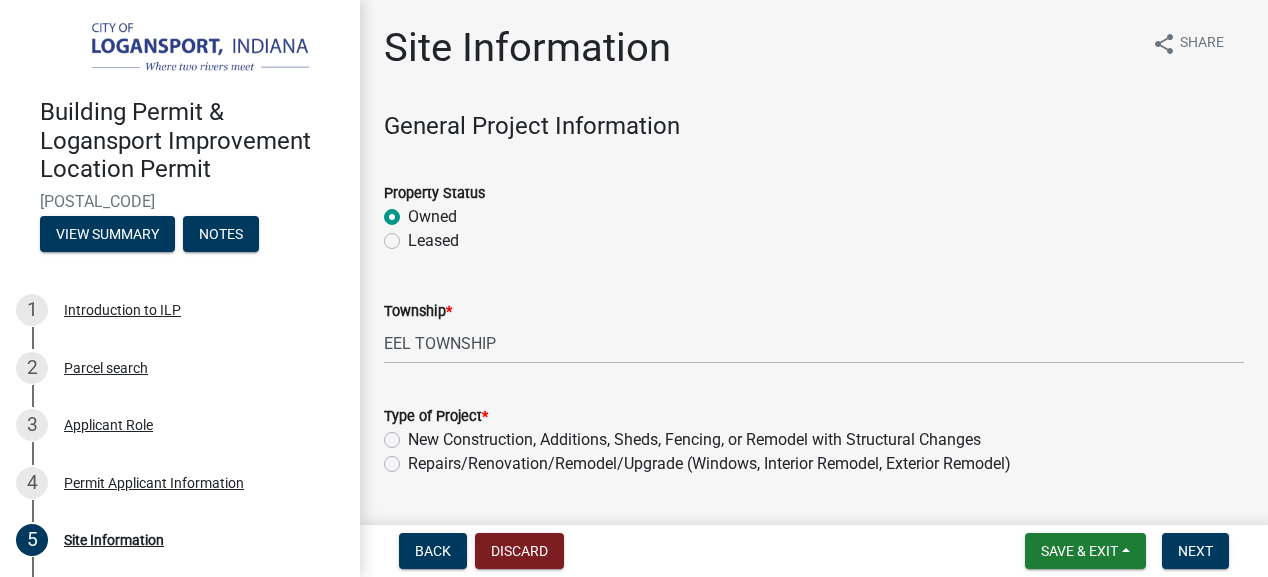 click on "Repairs/Renovation/Remodel/Upgrade (Windows, Interior Remodel, Exterior Remodel)" 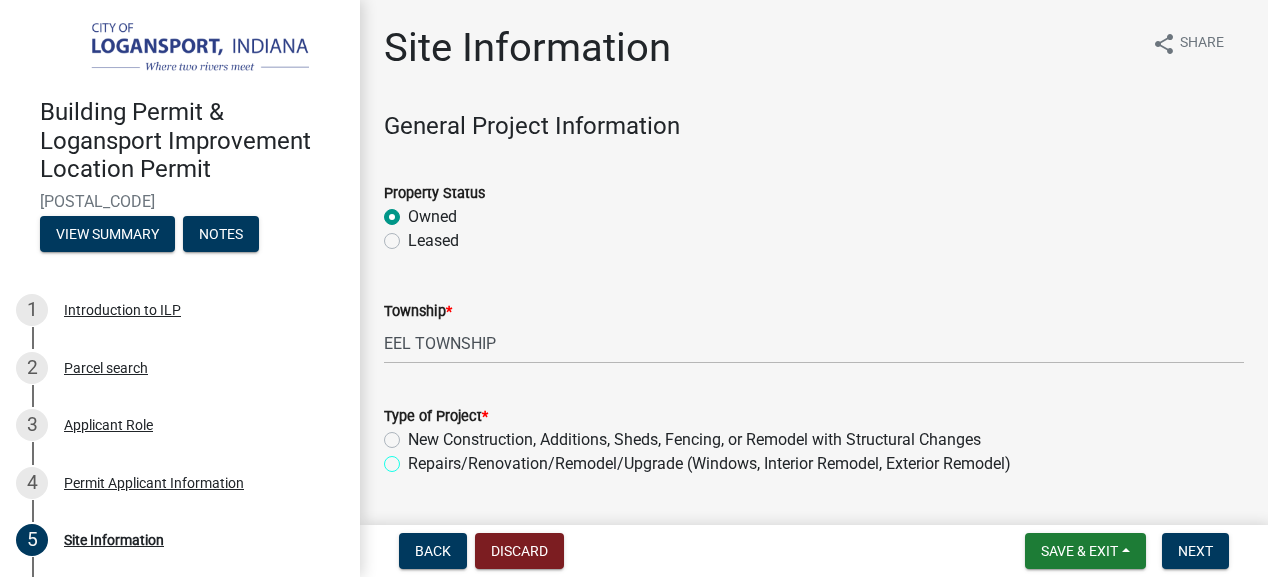 click on "Repairs/Renovation/Remodel/Upgrade (Windows, Interior Remodel, Exterior Remodel)" at bounding box center [414, 458] 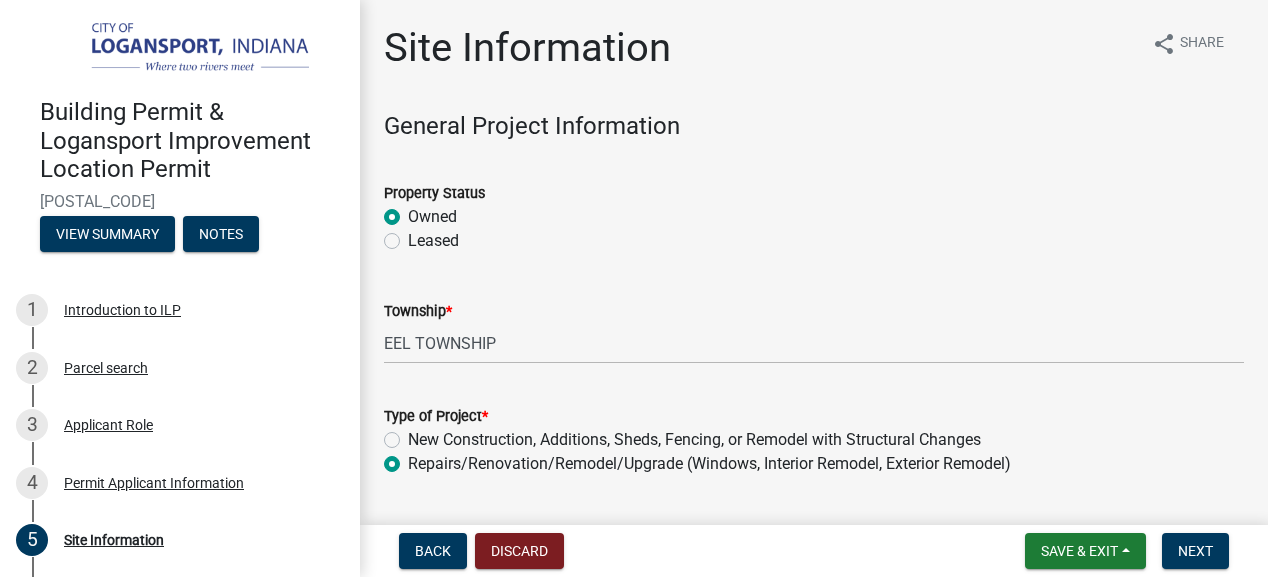 radio on "true" 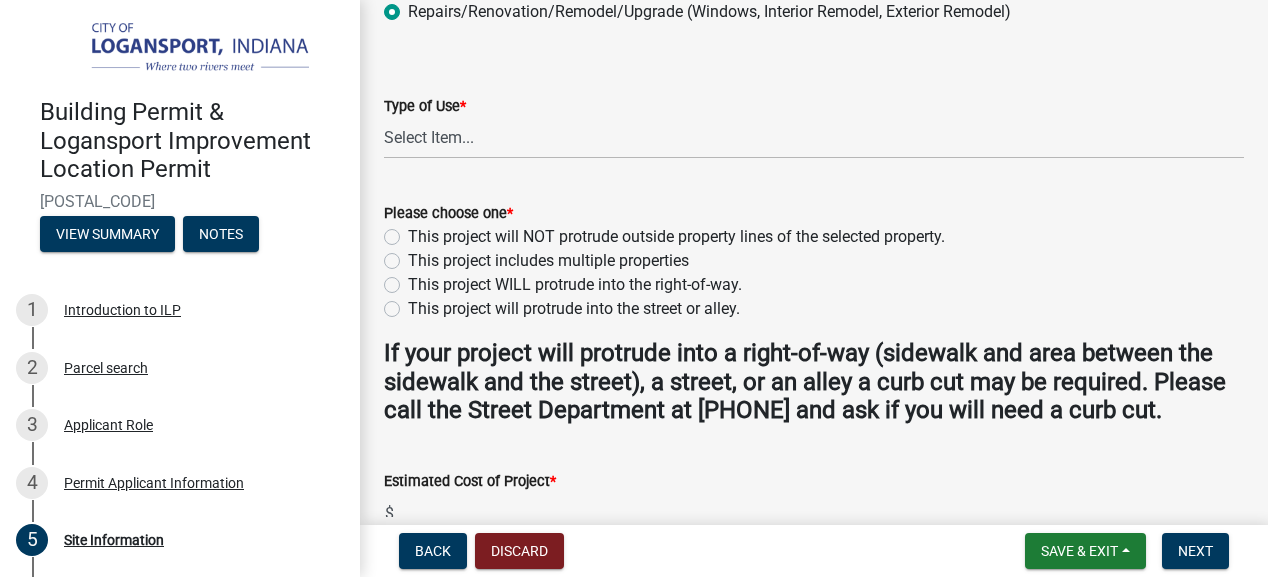 scroll, scrollTop: 455, scrollLeft: 0, axis: vertical 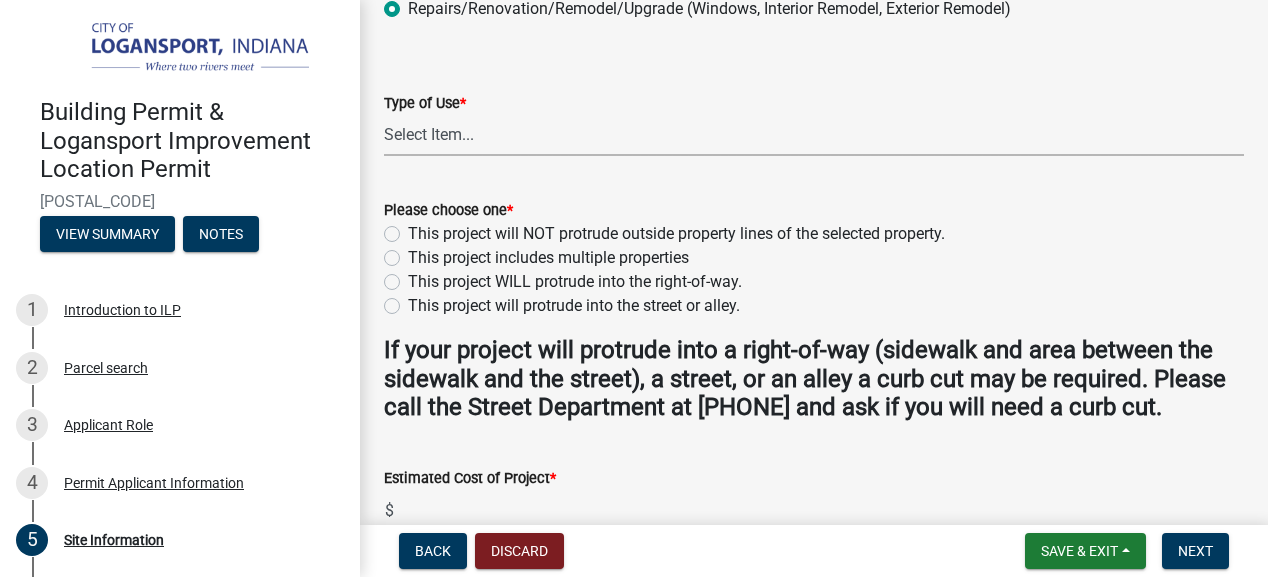 click on "Select Item...   Residential   Commercial/Industrial   Agricultural   Public/Semi Public" at bounding box center (814, 135) 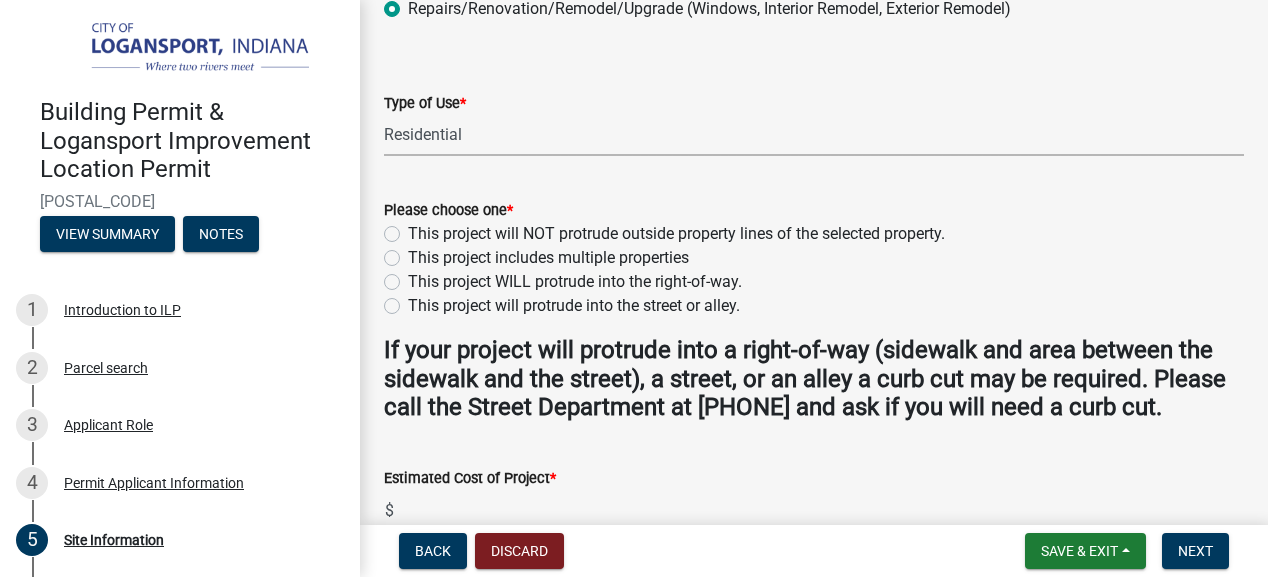 click on "Select Item...   Residential   Commercial/Industrial   Agricultural   Public/Semi Public" at bounding box center [814, 135] 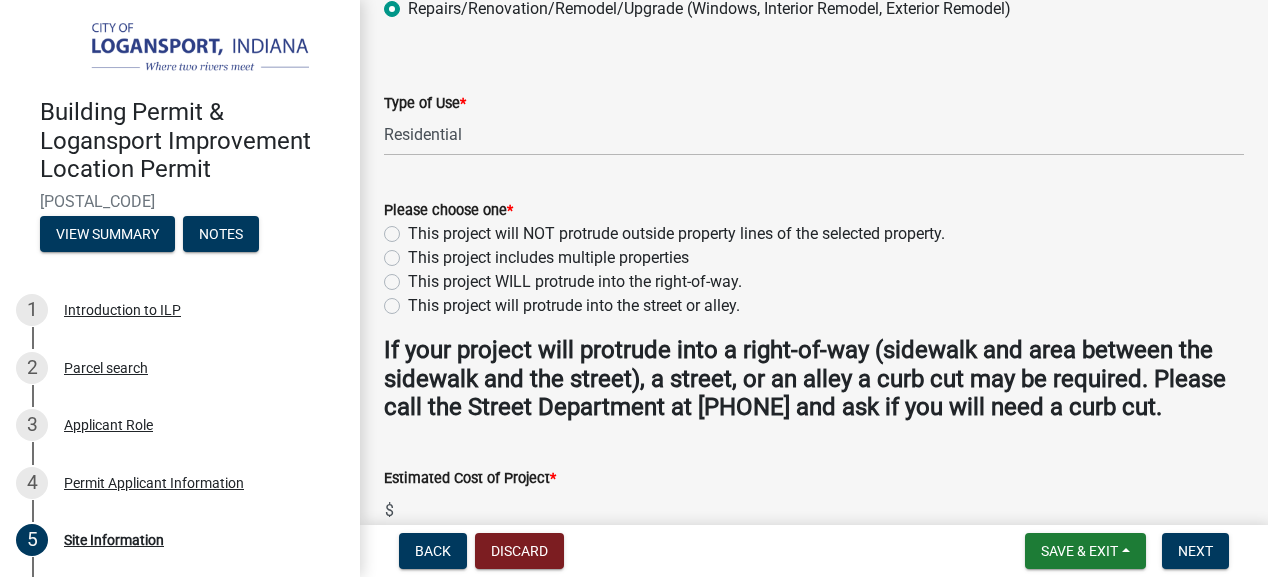 click on "This project will NOT protrude outside property lines of the selected property." 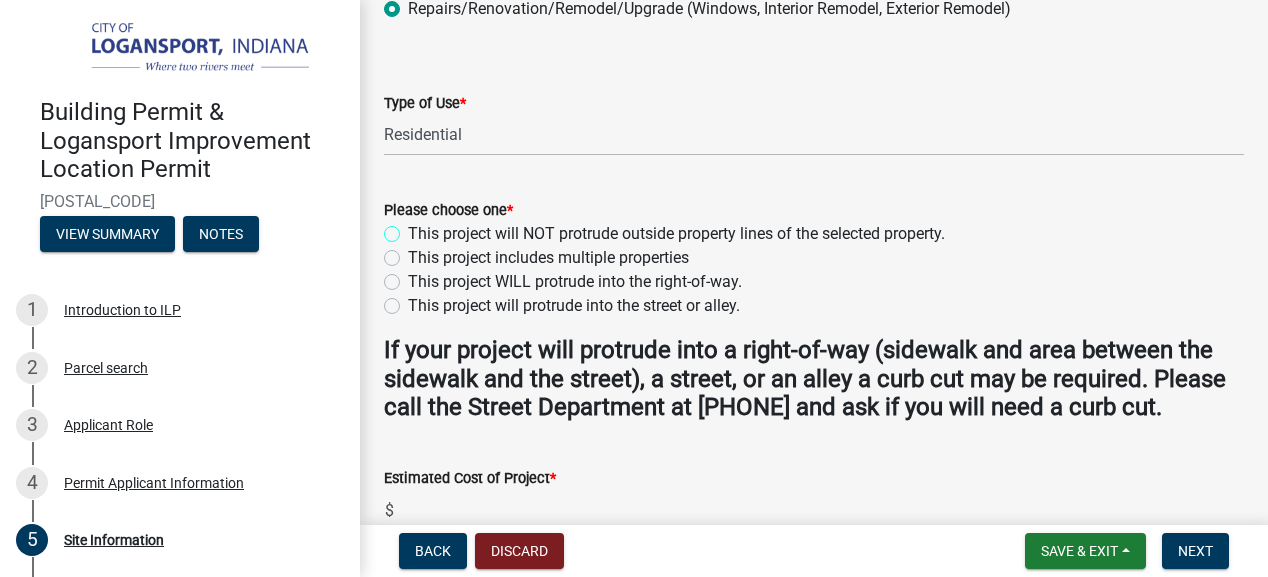 click on "This project will NOT protrude outside property lines of the selected property." at bounding box center [414, 228] 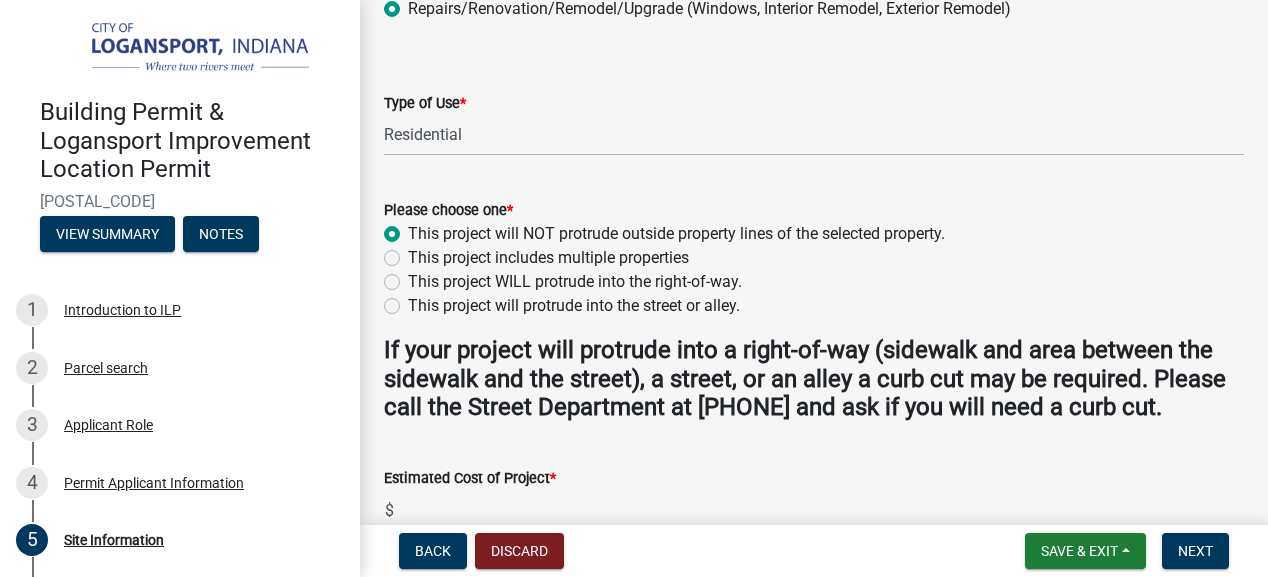 radio on "true" 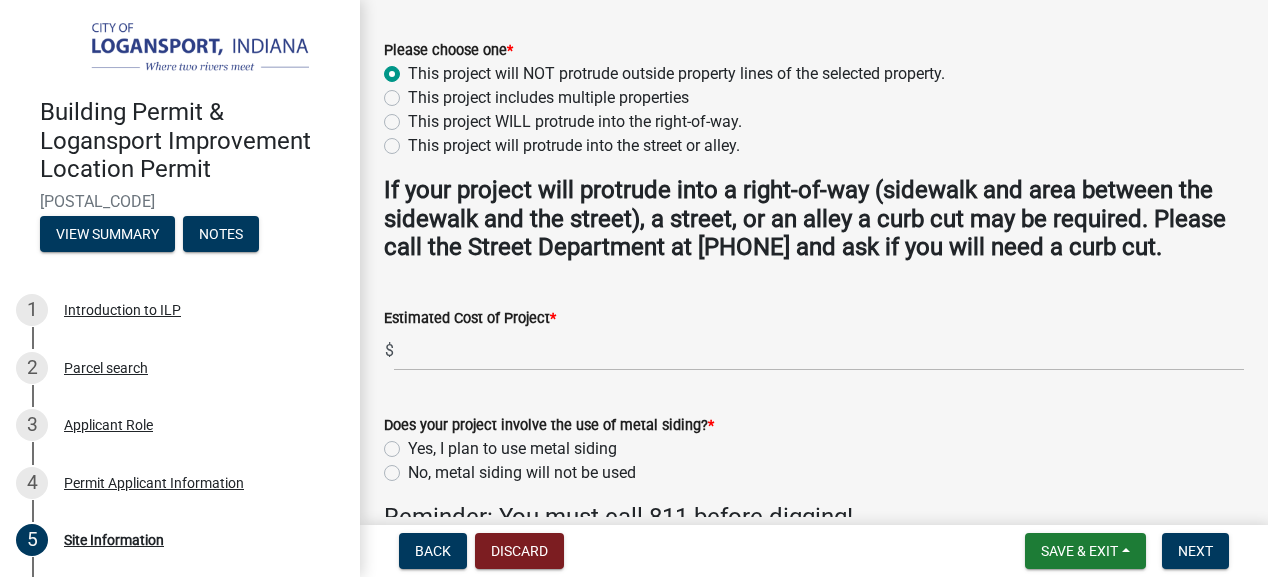 scroll, scrollTop: 676, scrollLeft: 0, axis: vertical 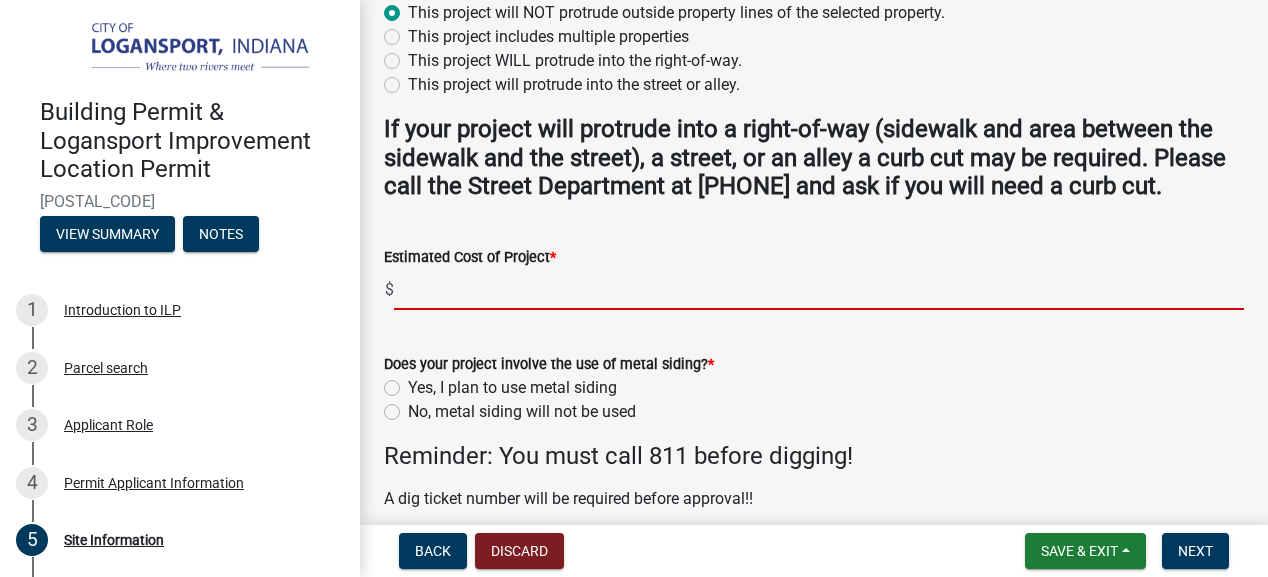 click 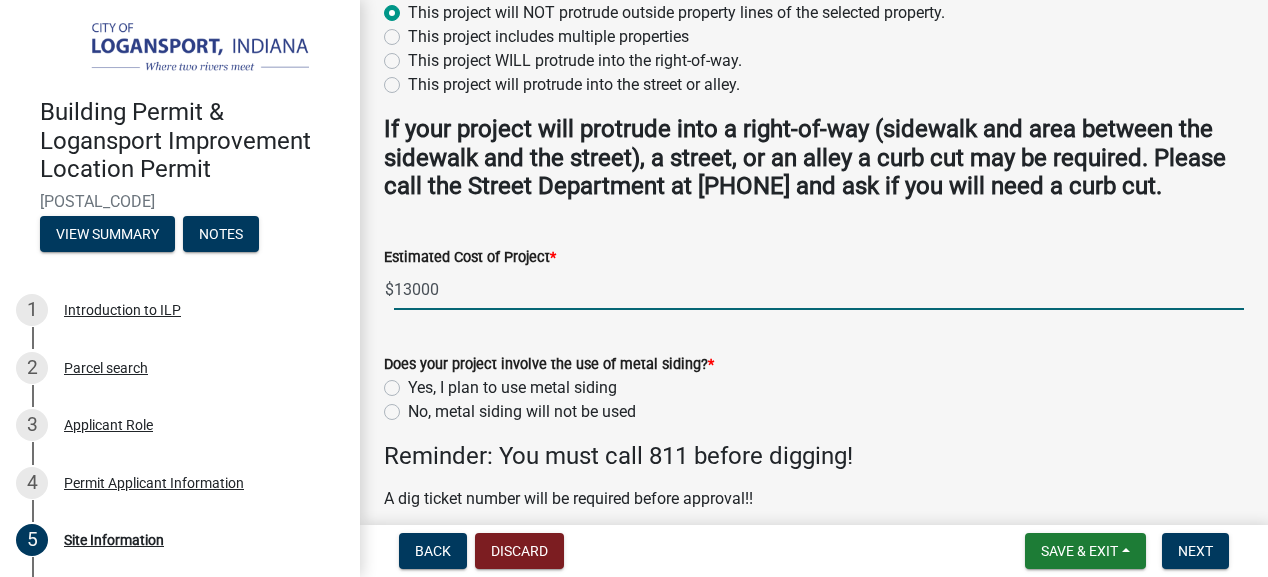 click on "13000" 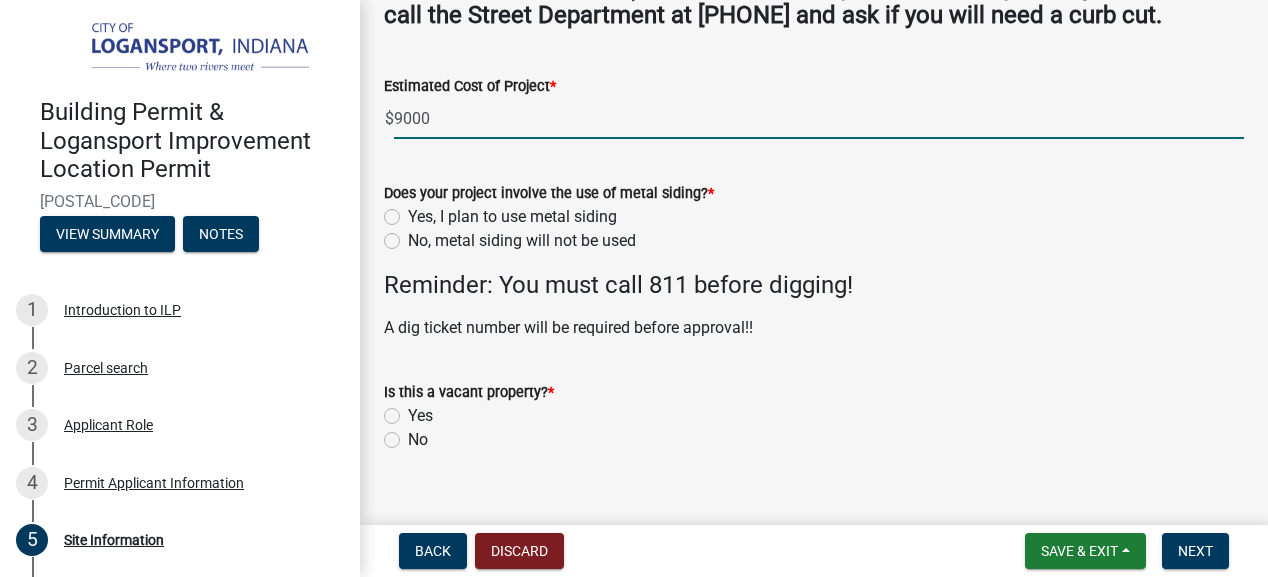 scroll, scrollTop: 848, scrollLeft: 0, axis: vertical 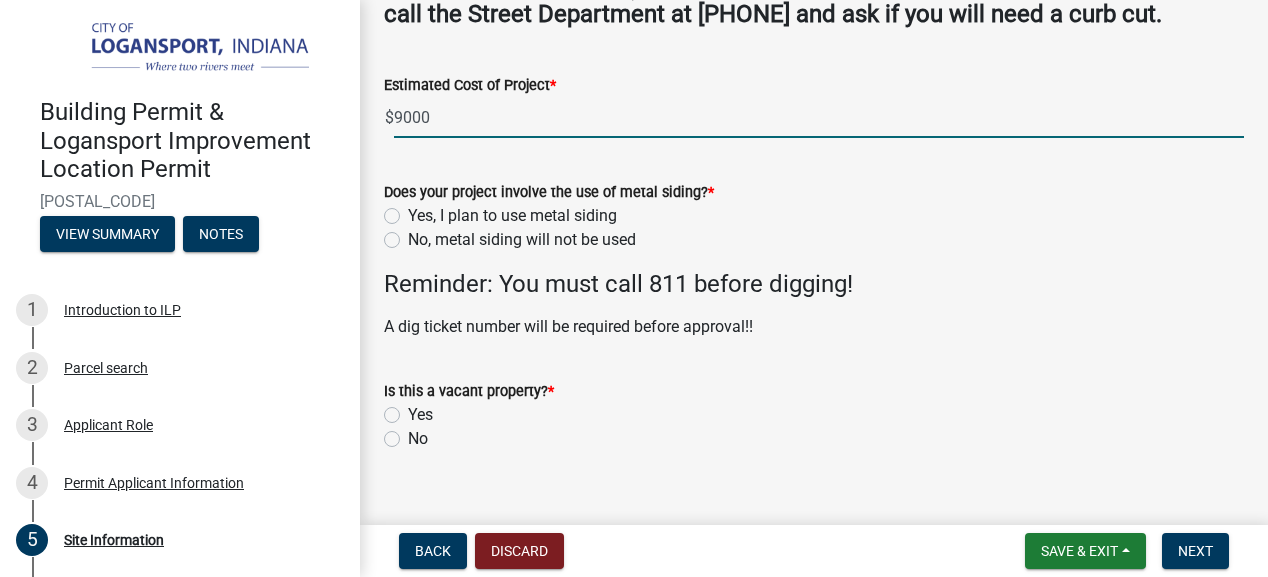 type on "9000" 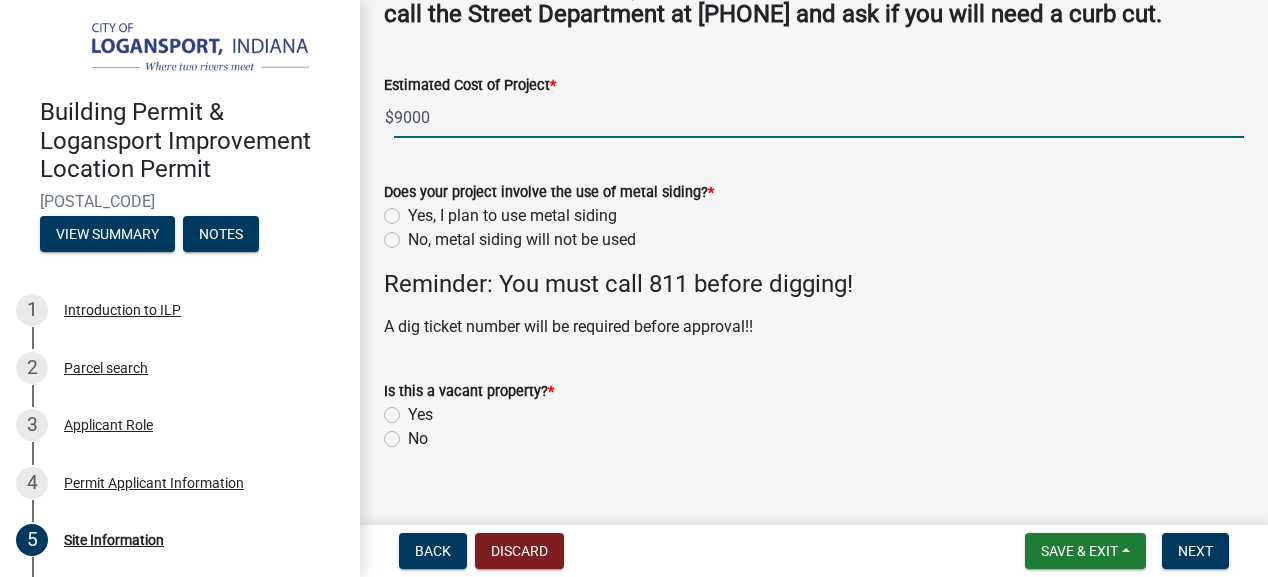 click on "No, metal siding will not be used" 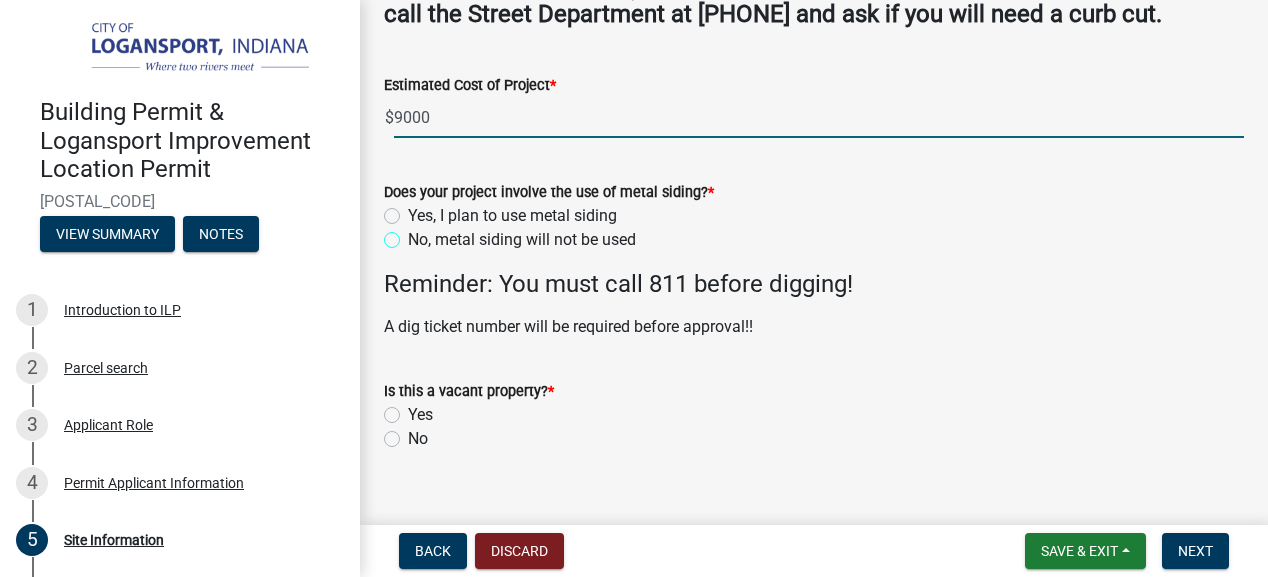 click on "No, metal siding will not be used" at bounding box center (414, 234) 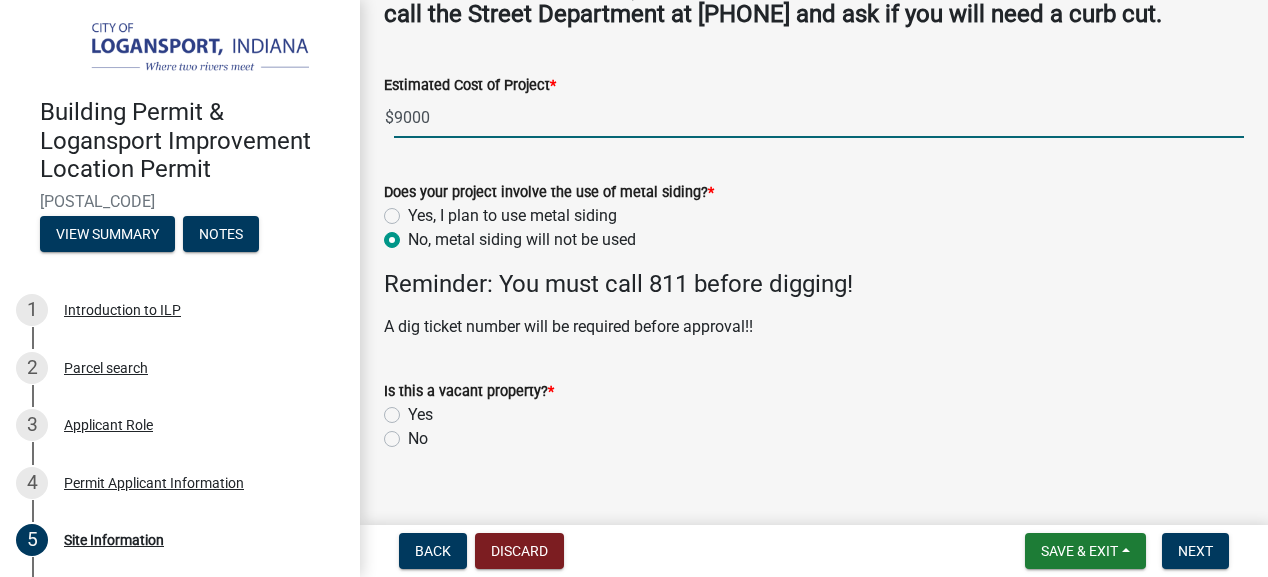 radio on "true" 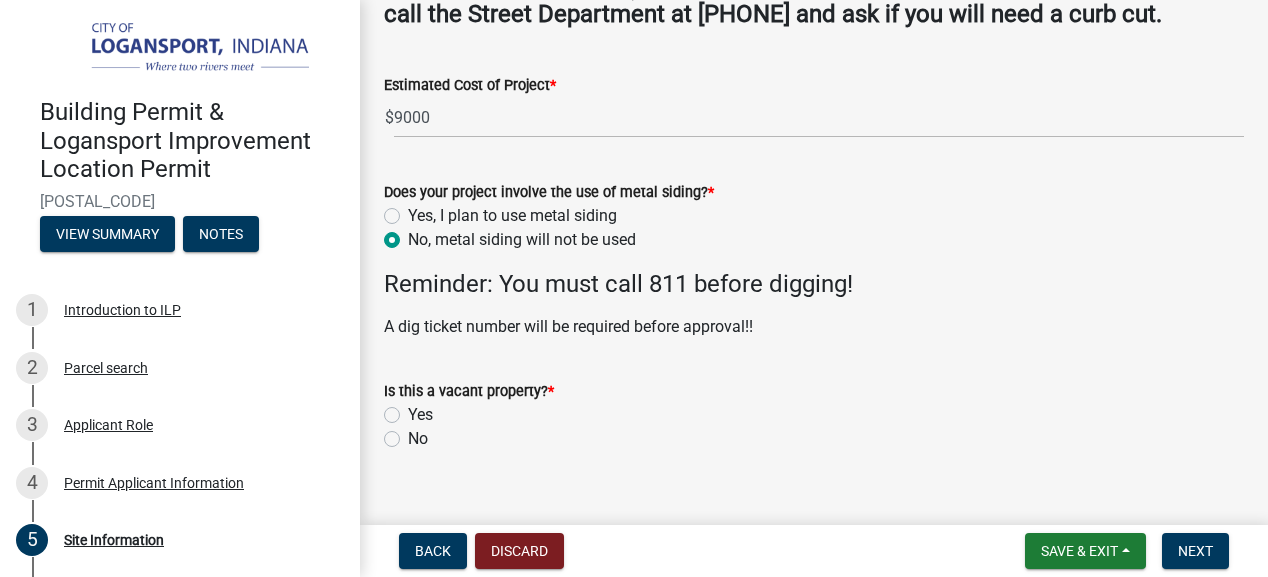 scroll, scrollTop: 877, scrollLeft: 0, axis: vertical 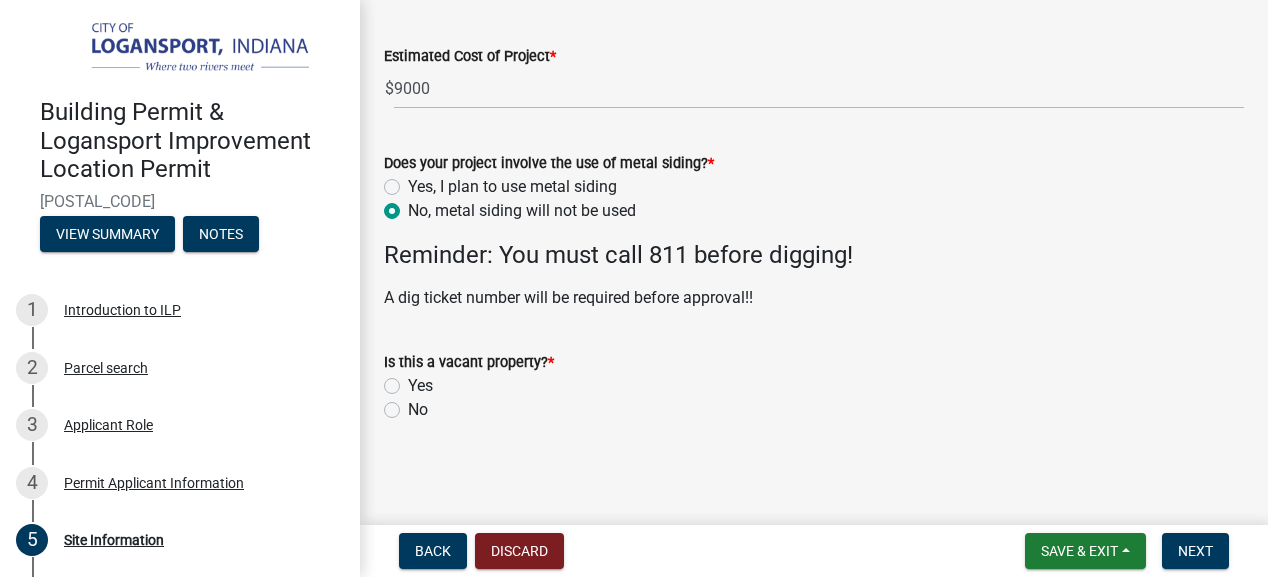 click on "Yes" 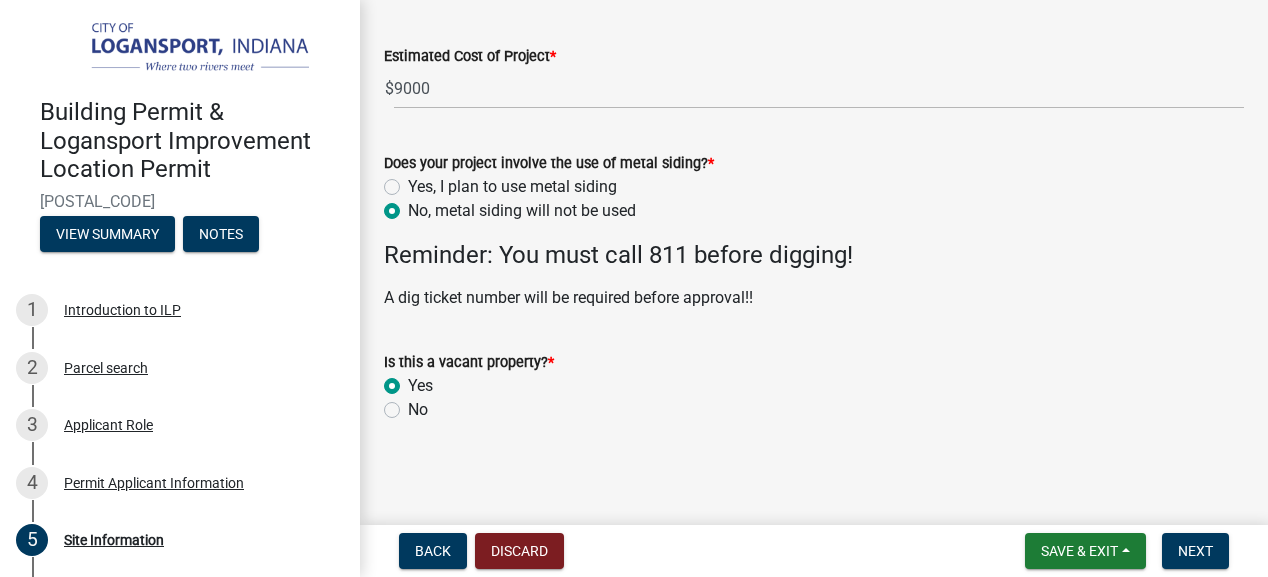 radio on "true" 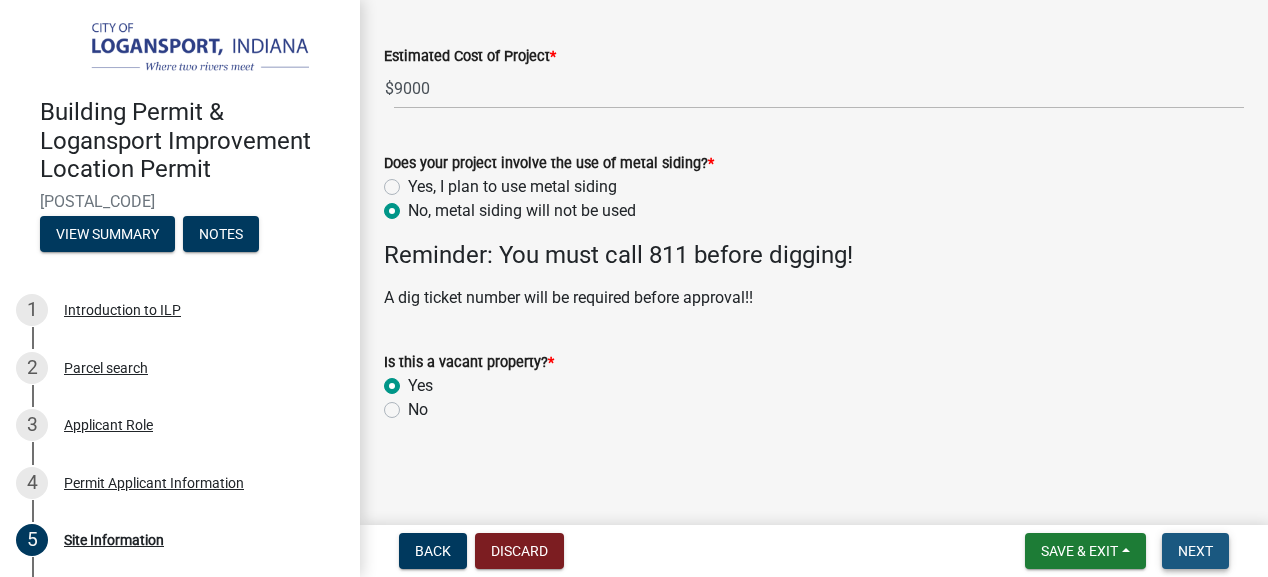click on "Next" at bounding box center (1195, 551) 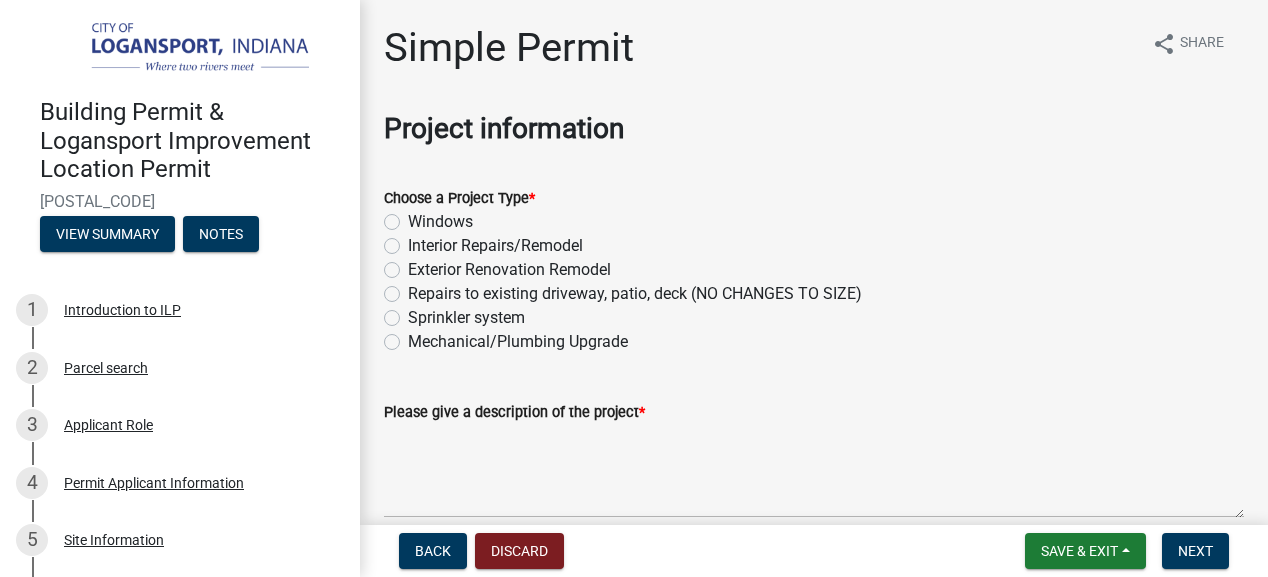 click on "Windows" 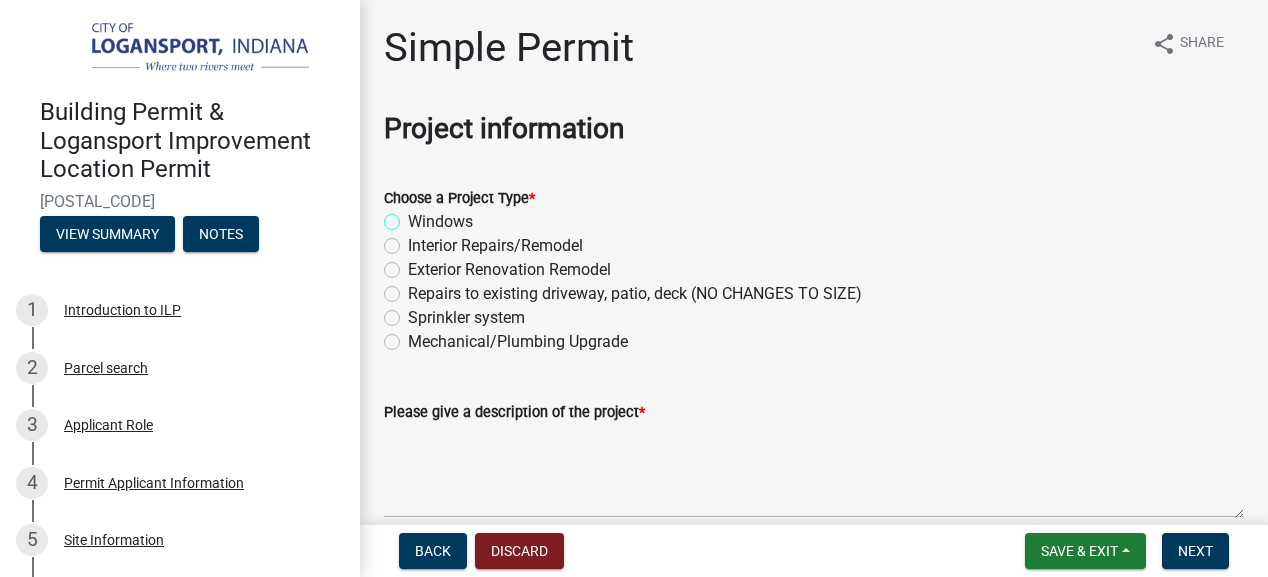 click on "Windows" at bounding box center (414, 216) 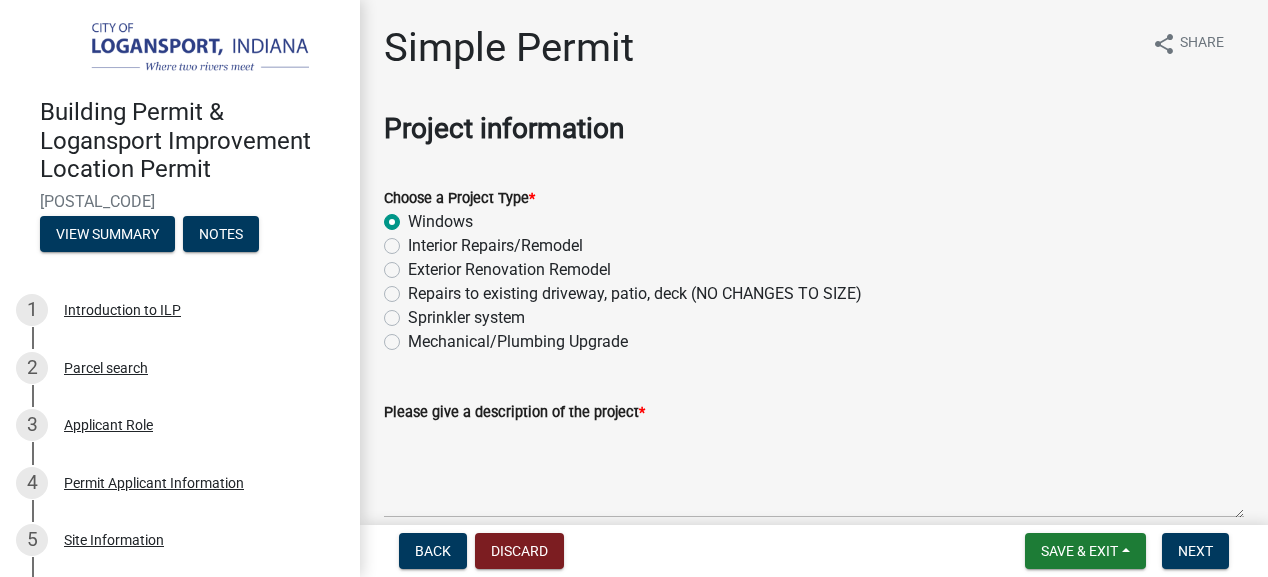 radio on "true" 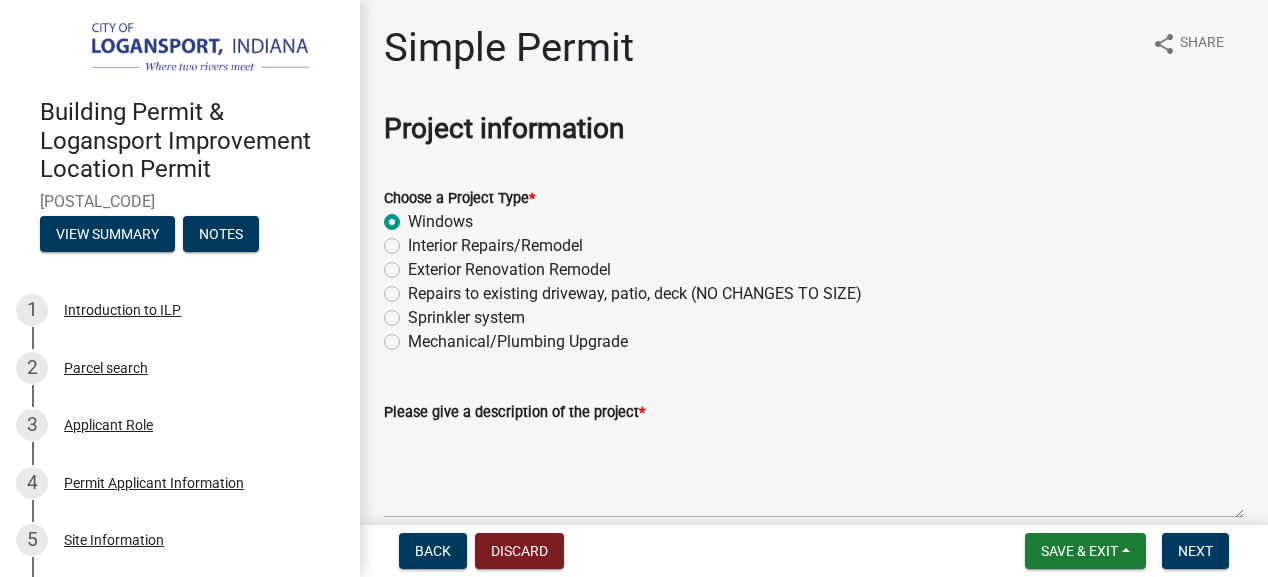 click on "Interior Repairs/Remodel" 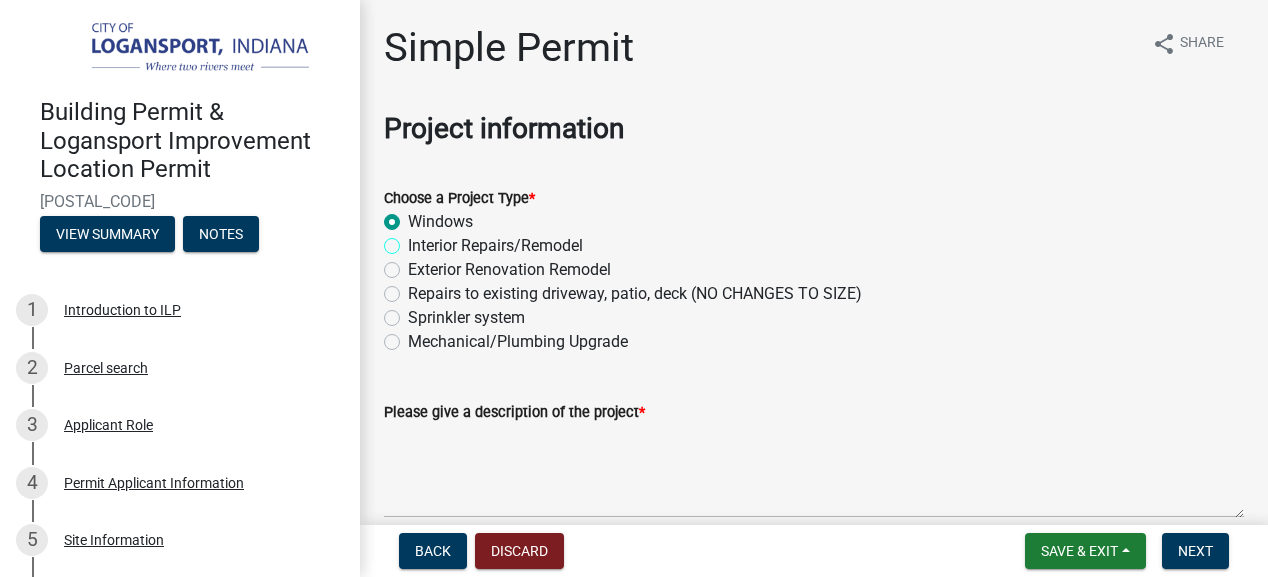 click on "Interior Repairs/Remodel" at bounding box center (414, 240) 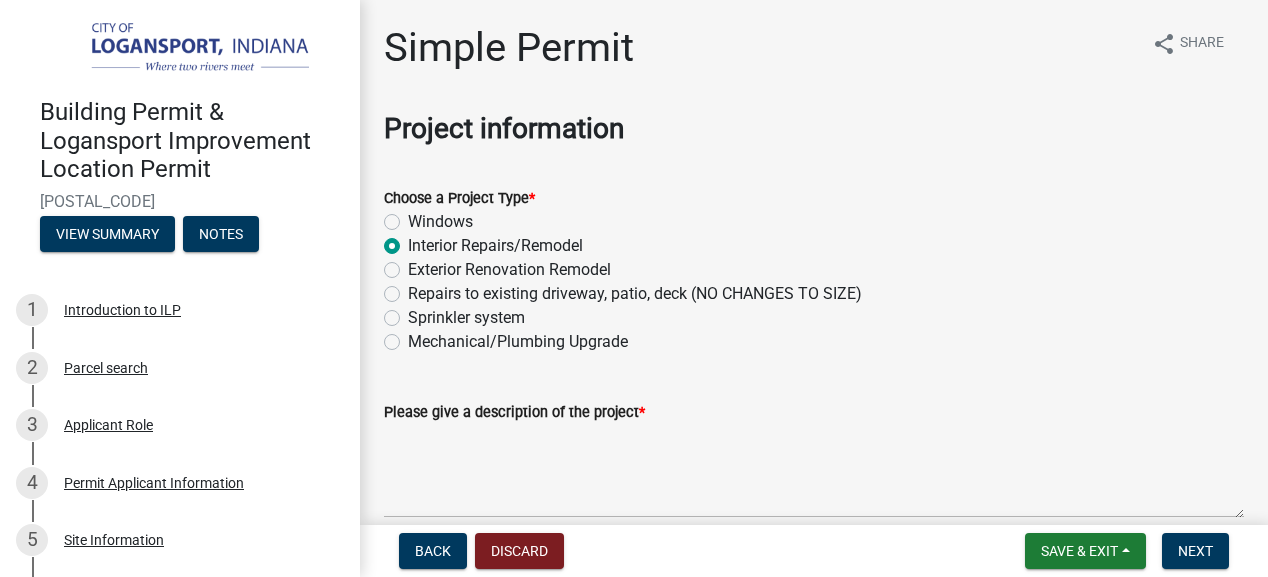 radio on "true" 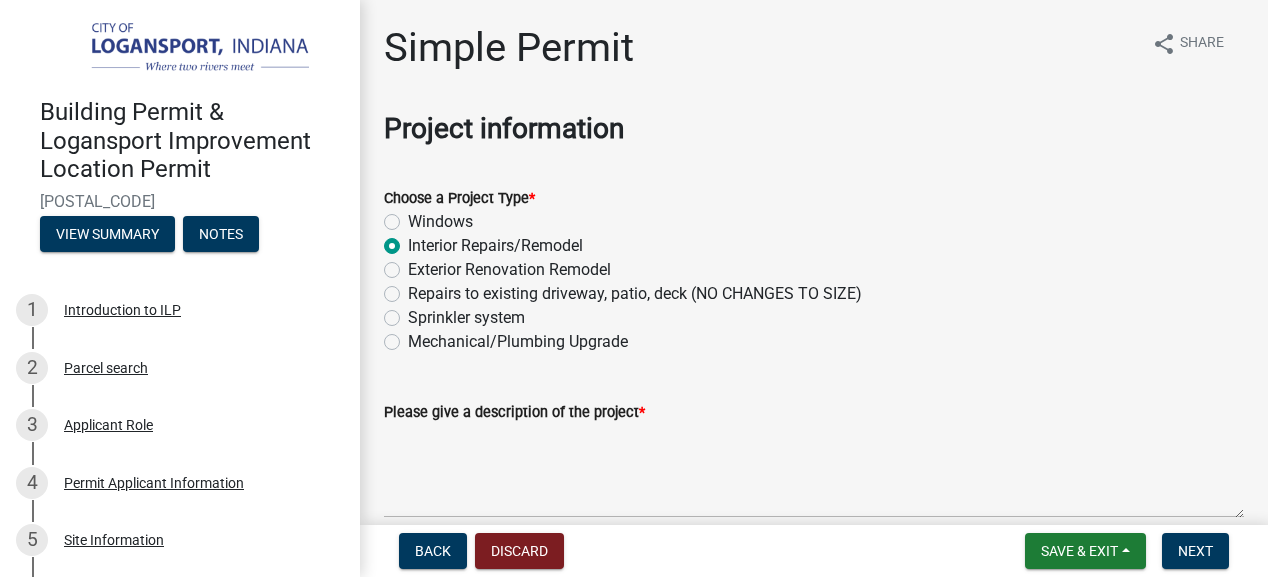 click on "Exterior Renovation Remodel" 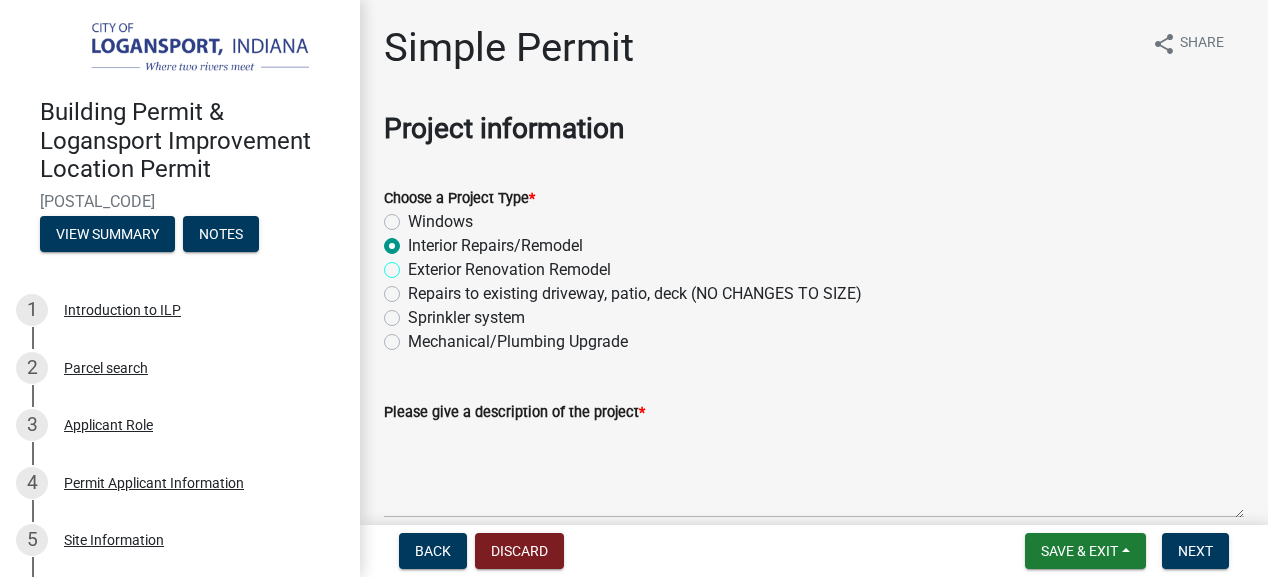 click on "Exterior Renovation Remodel" at bounding box center [414, 264] 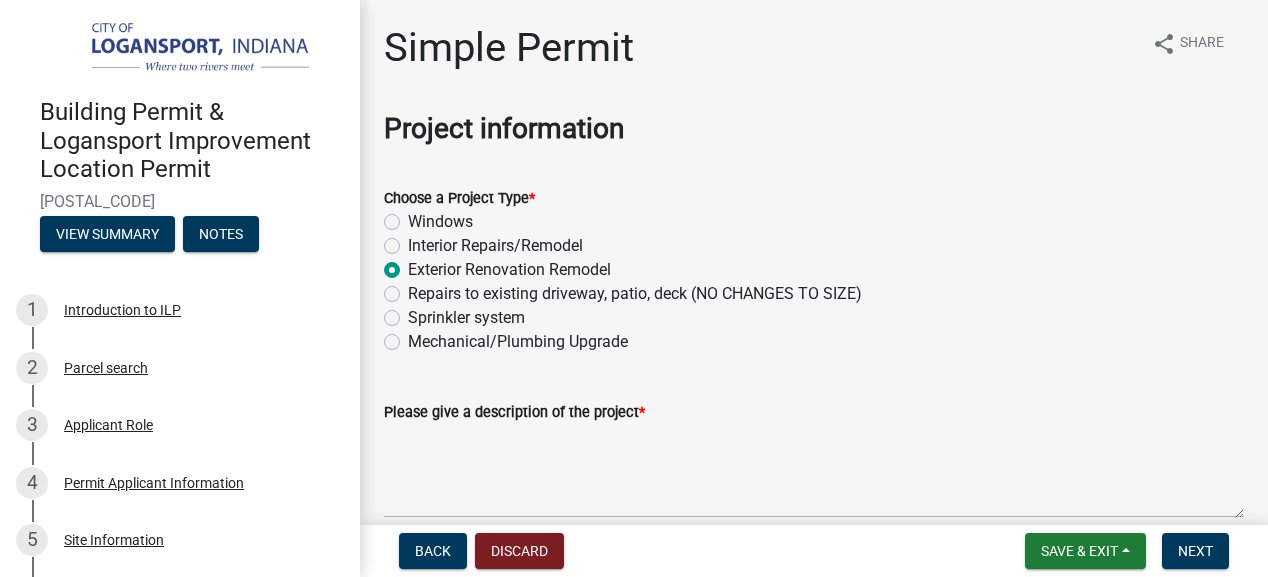 radio on "true" 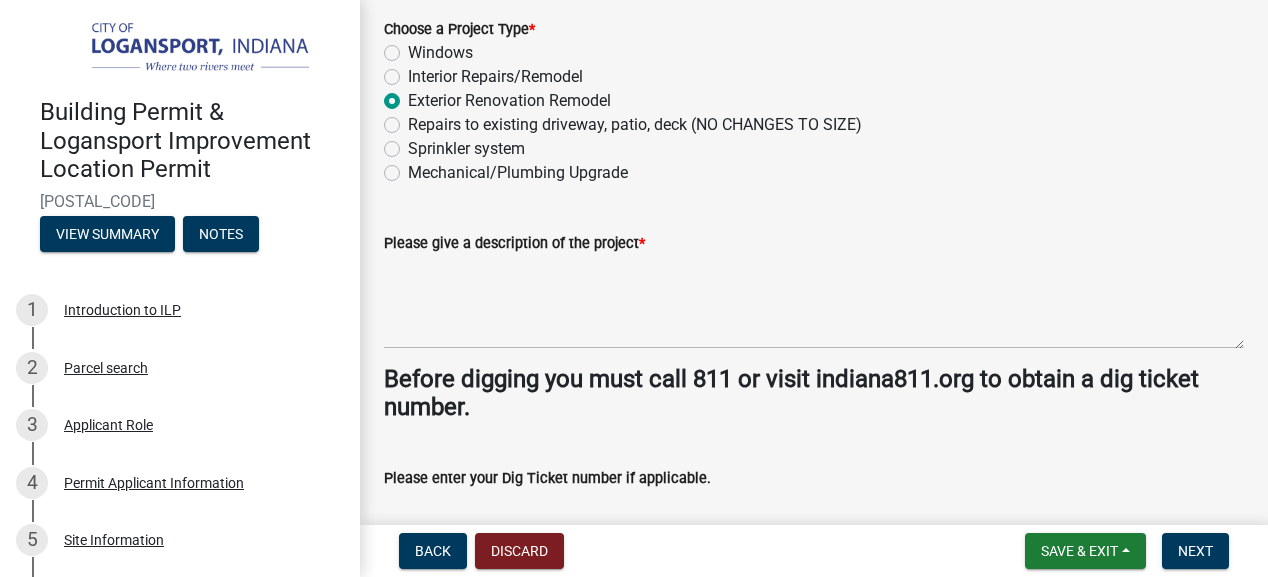 scroll, scrollTop: 172, scrollLeft: 0, axis: vertical 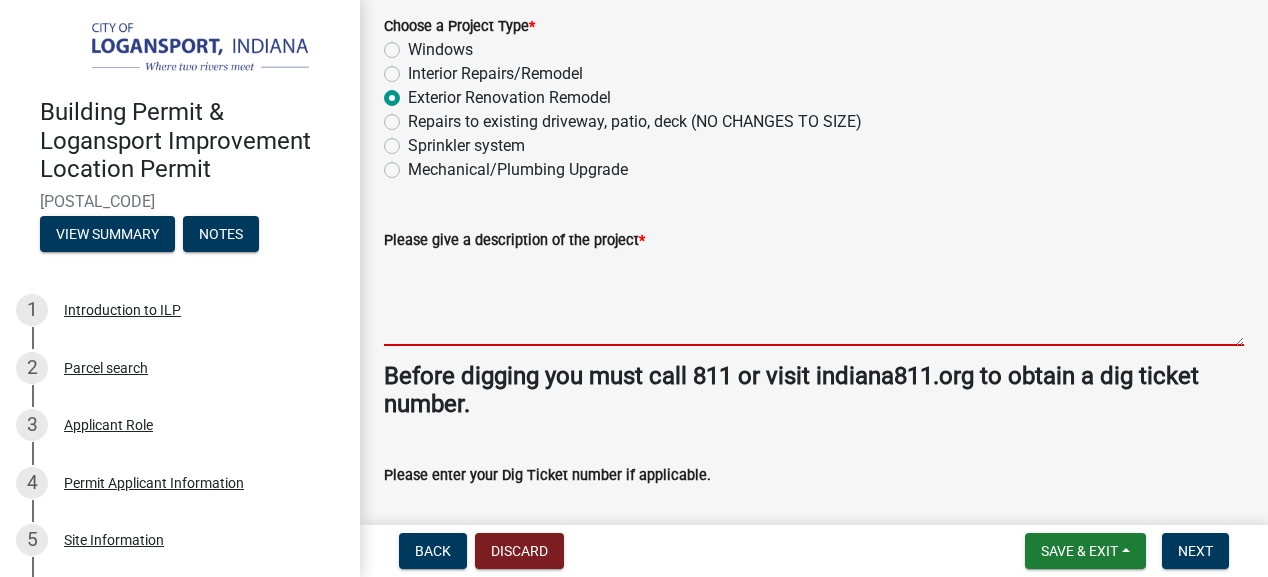 click on "Please give a description of the project  *" at bounding box center [814, 299] 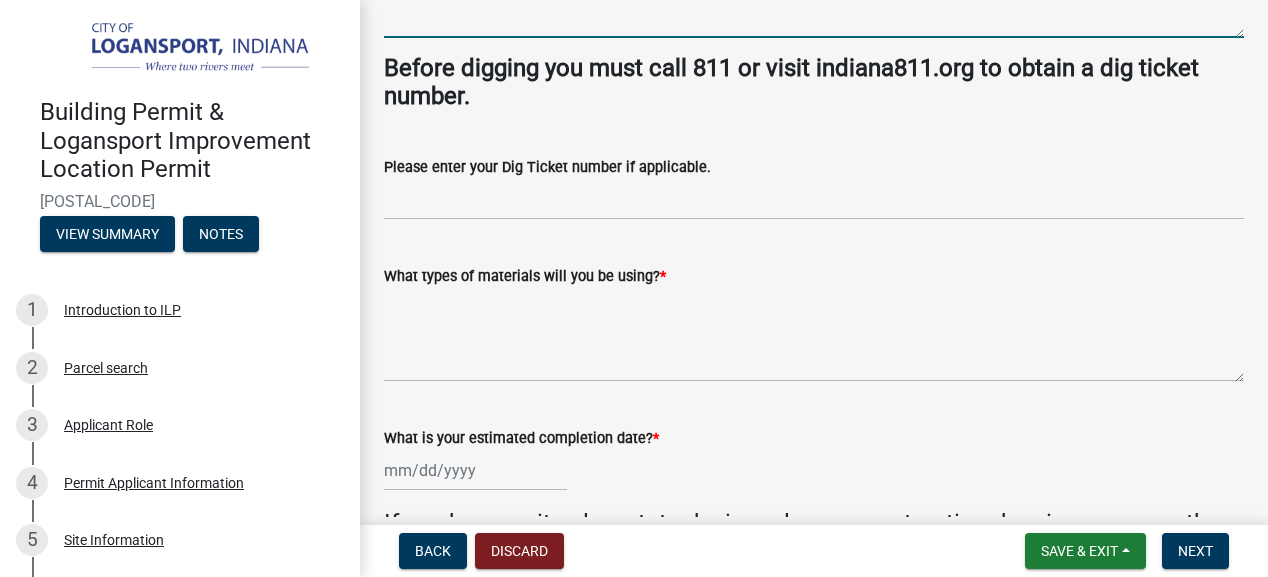 scroll, scrollTop: 496, scrollLeft: 0, axis: vertical 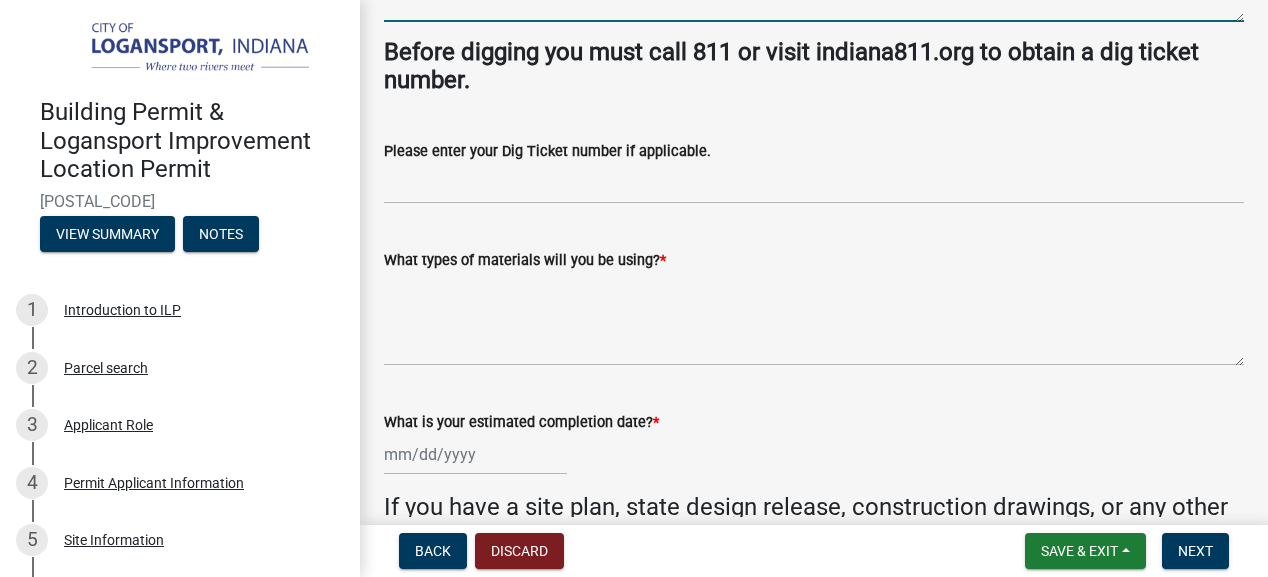 type on "Replacing windows and siding and painting." 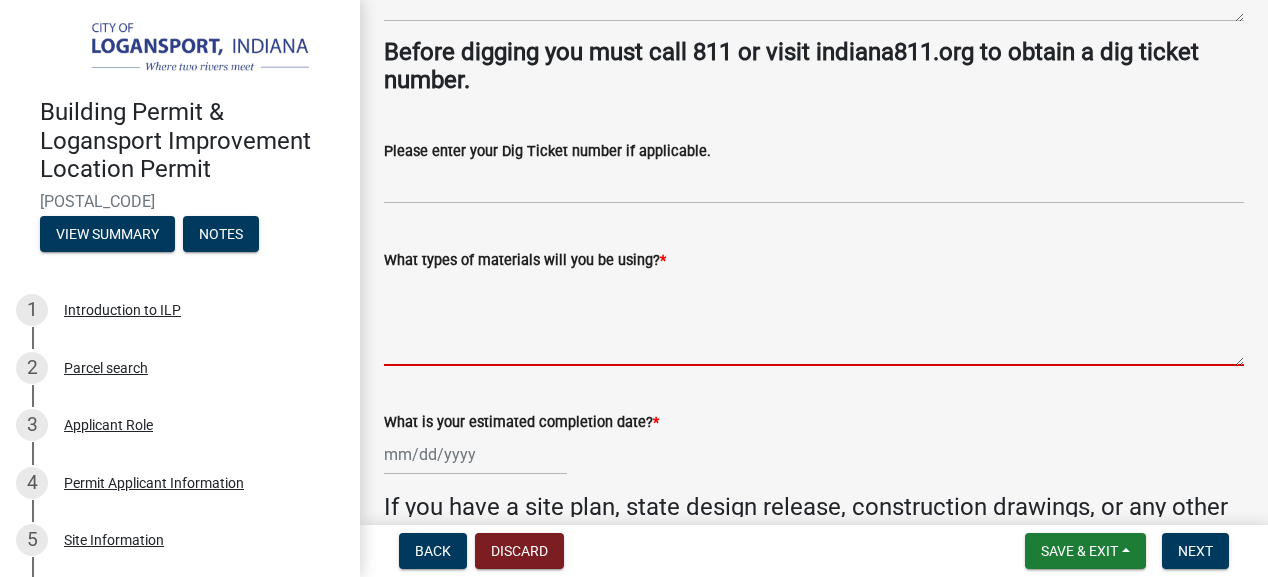 click on "What types of materials will you be using?  *" at bounding box center (814, 319) 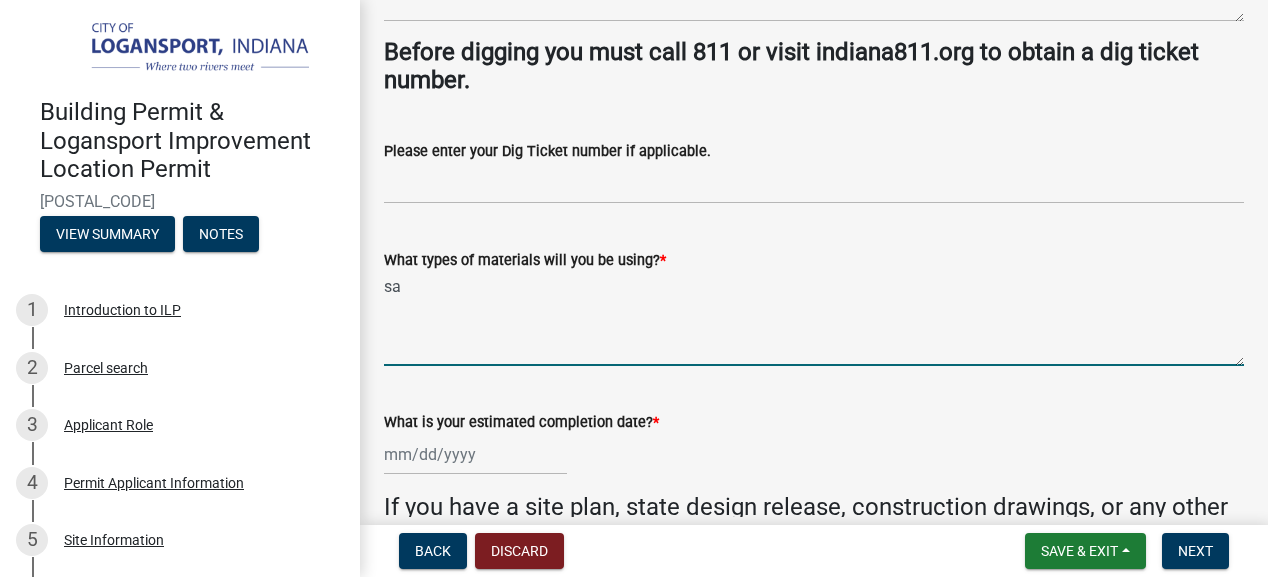 type on "s" 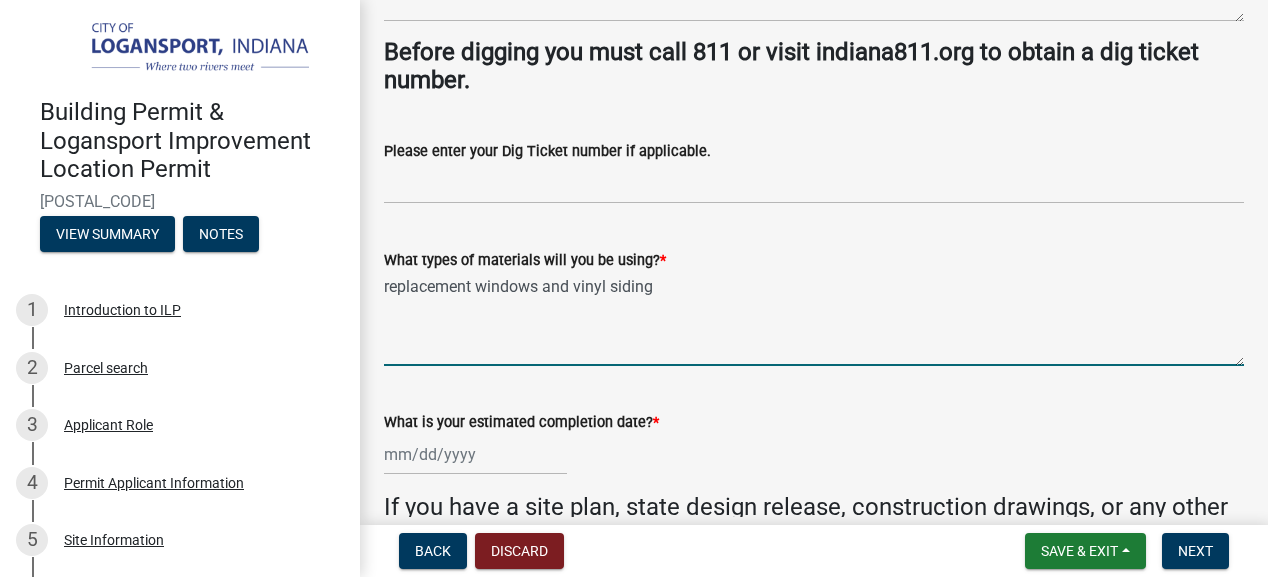type on "replacement windows and vinyl siding" 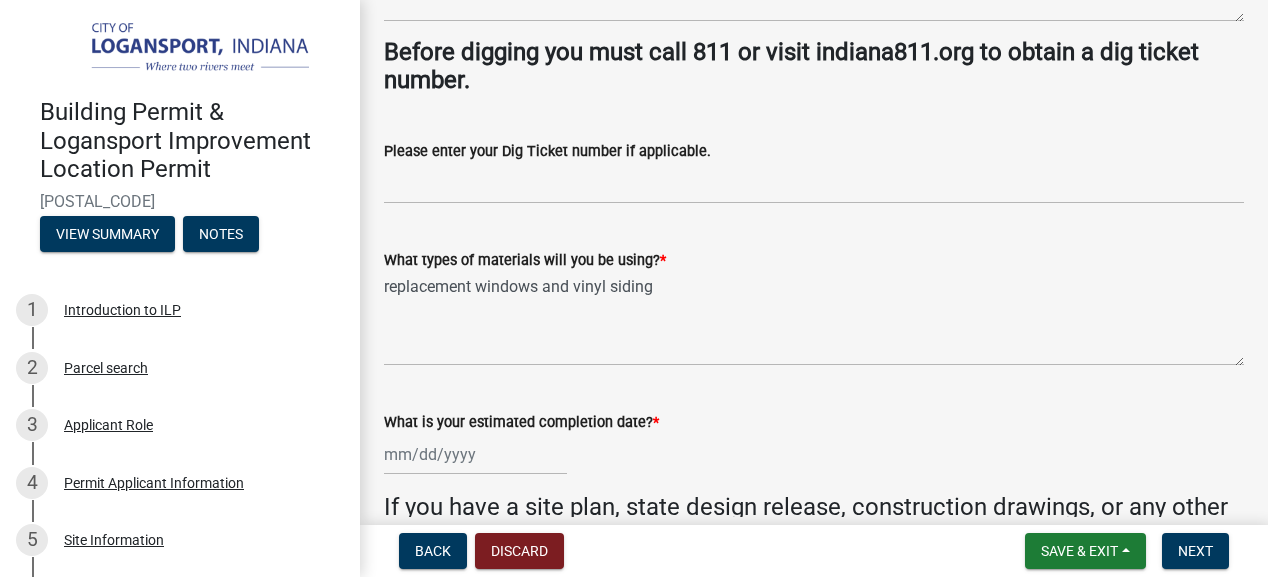 click 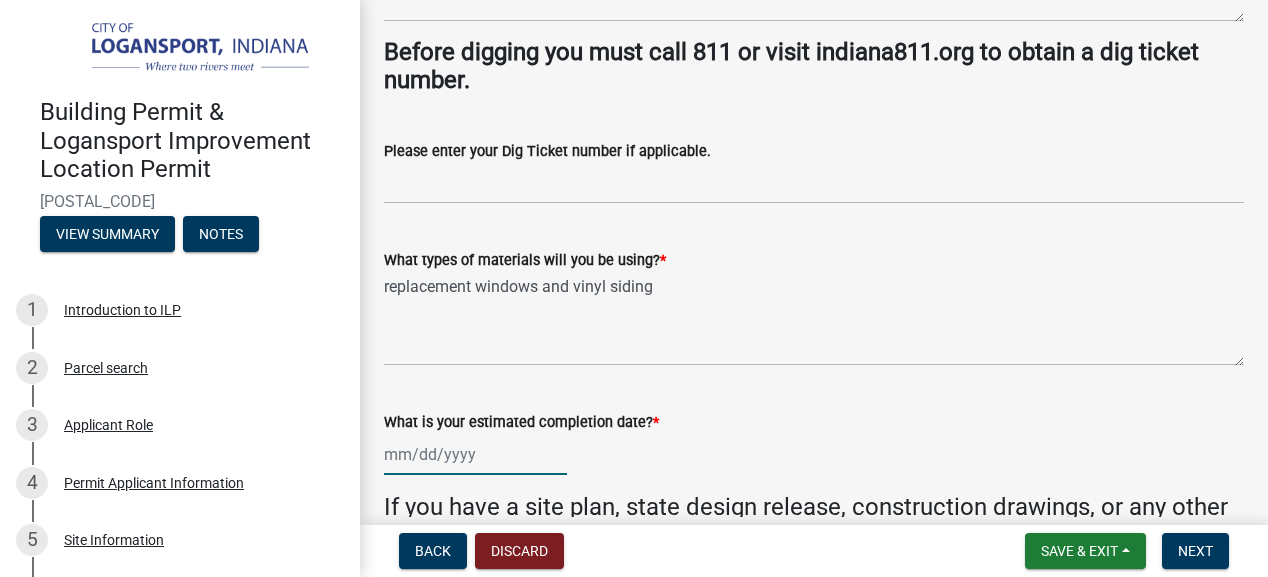 click 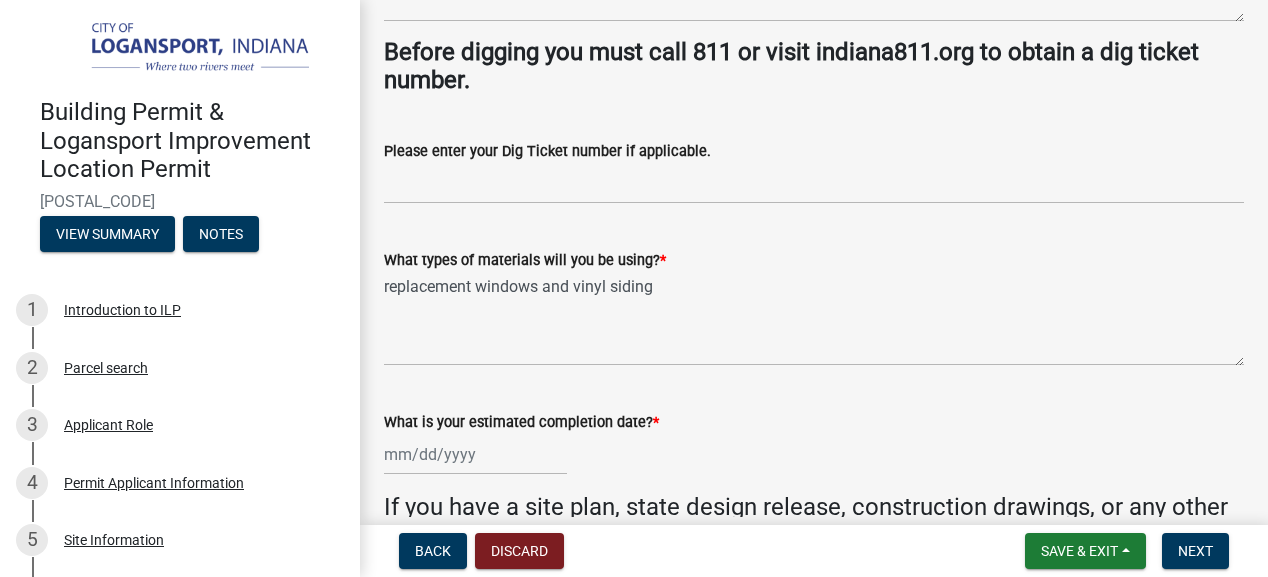 select on "8" 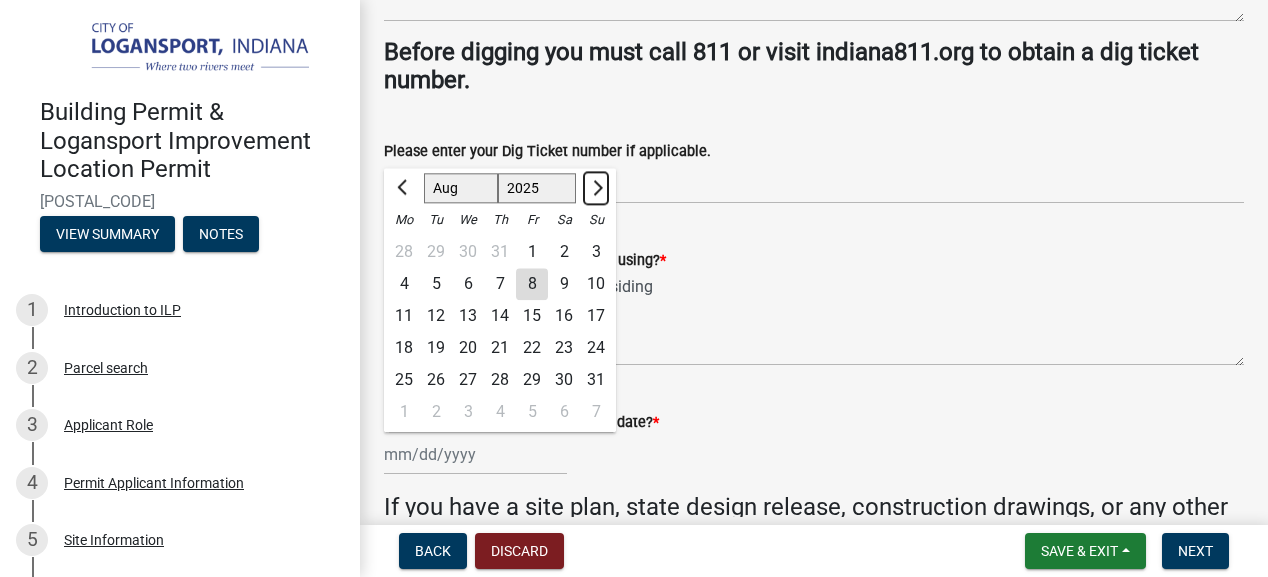 click 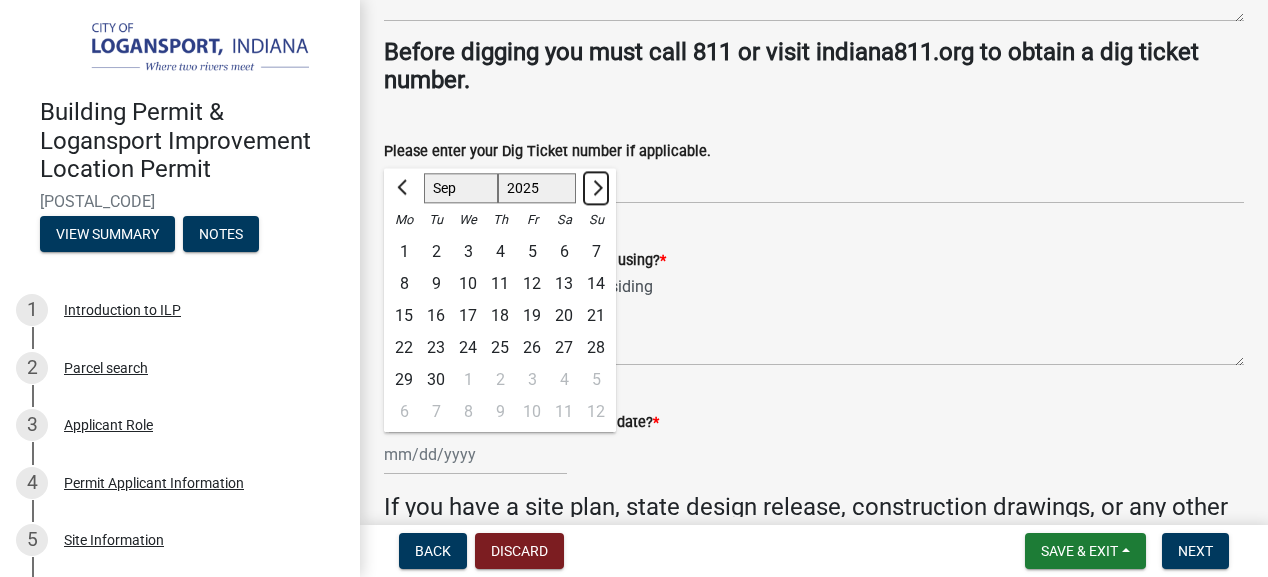 click 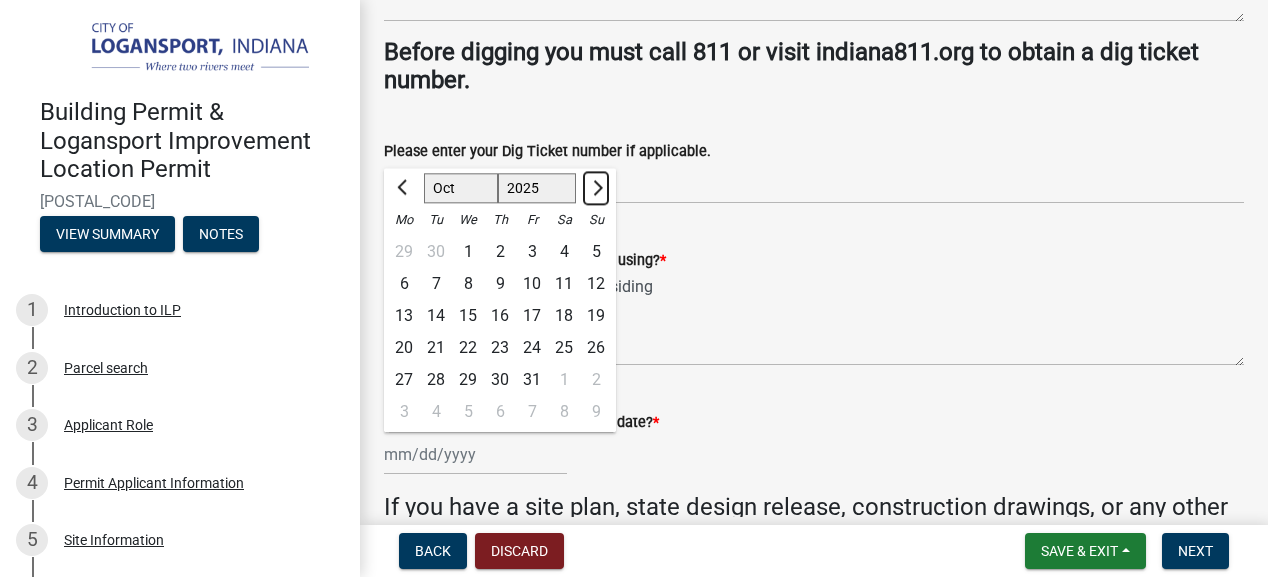 click 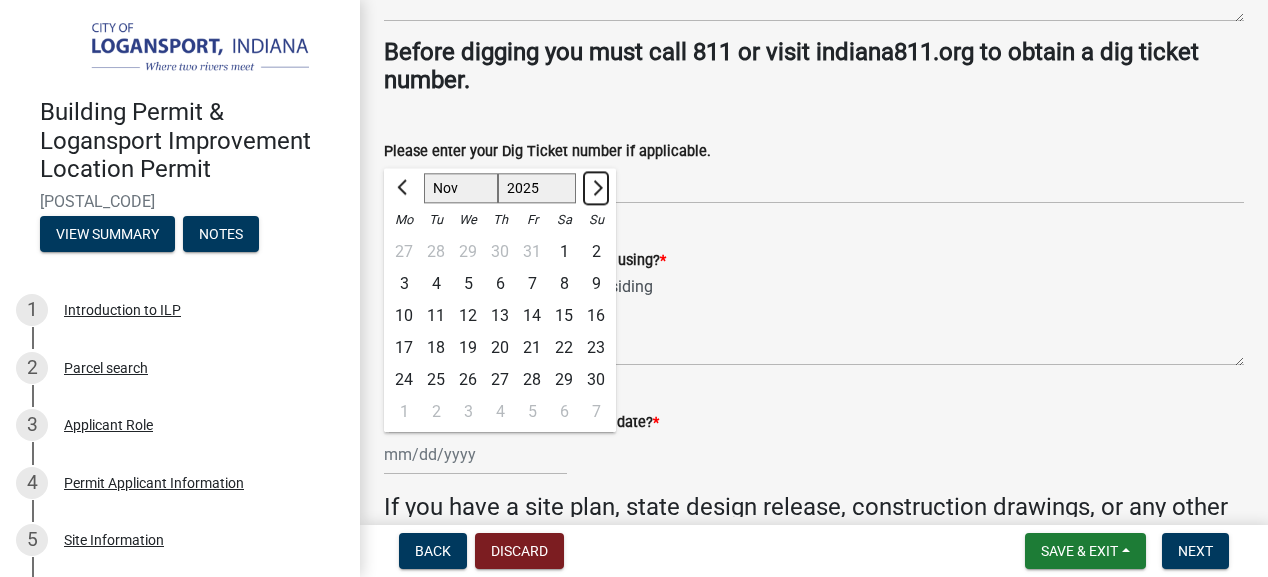 click 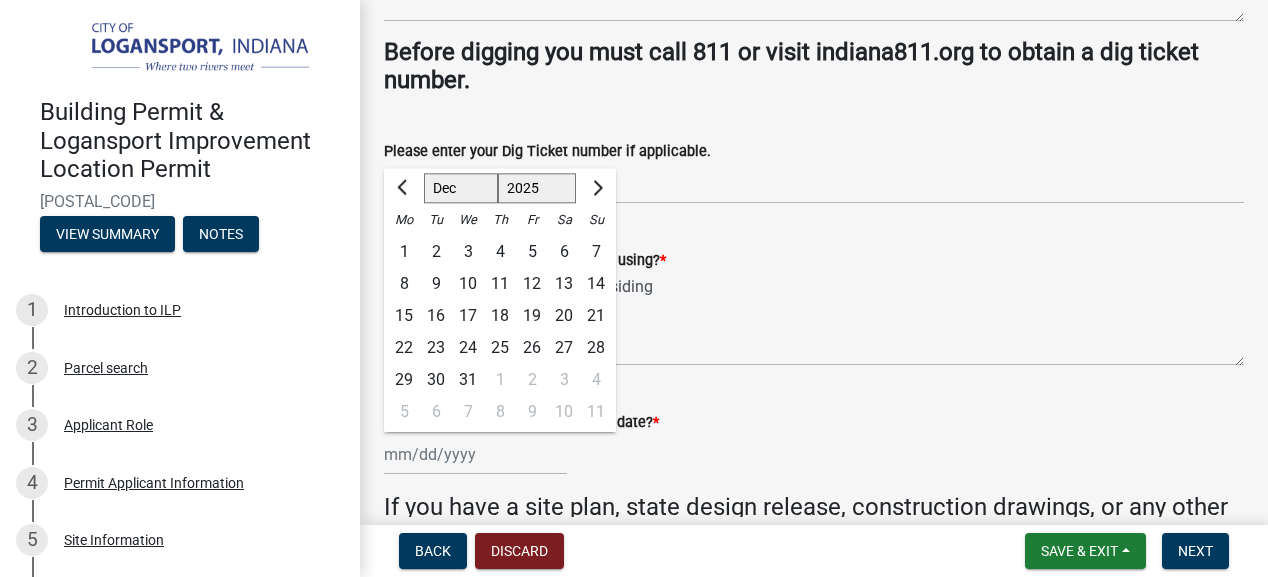 click on "31" 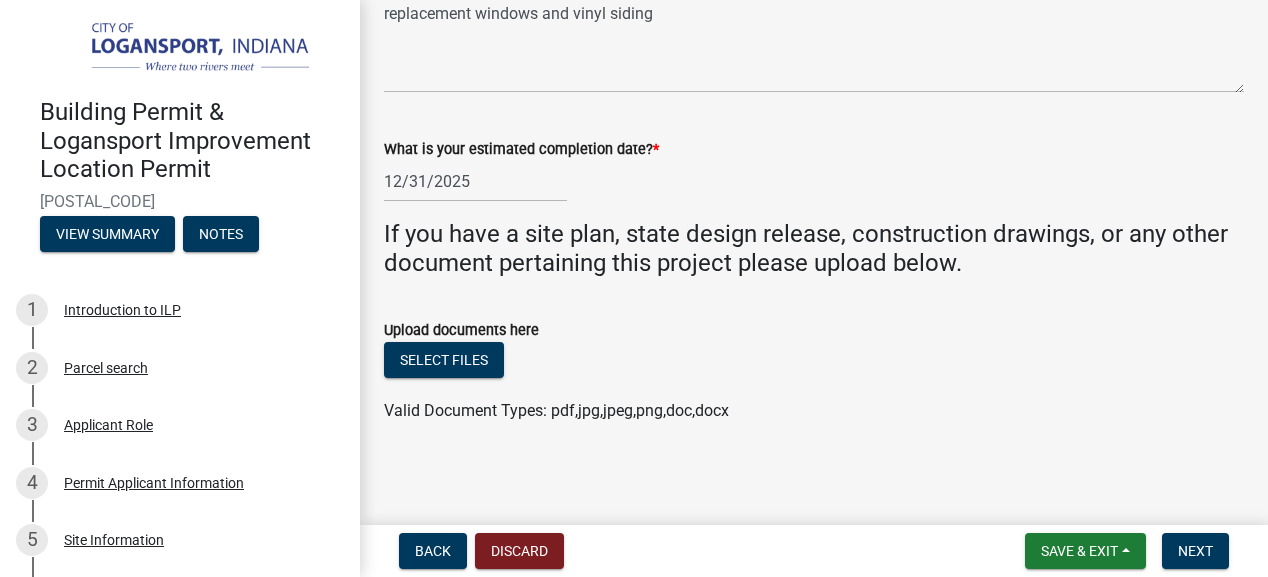 scroll, scrollTop: 770, scrollLeft: 0, axis: vertical 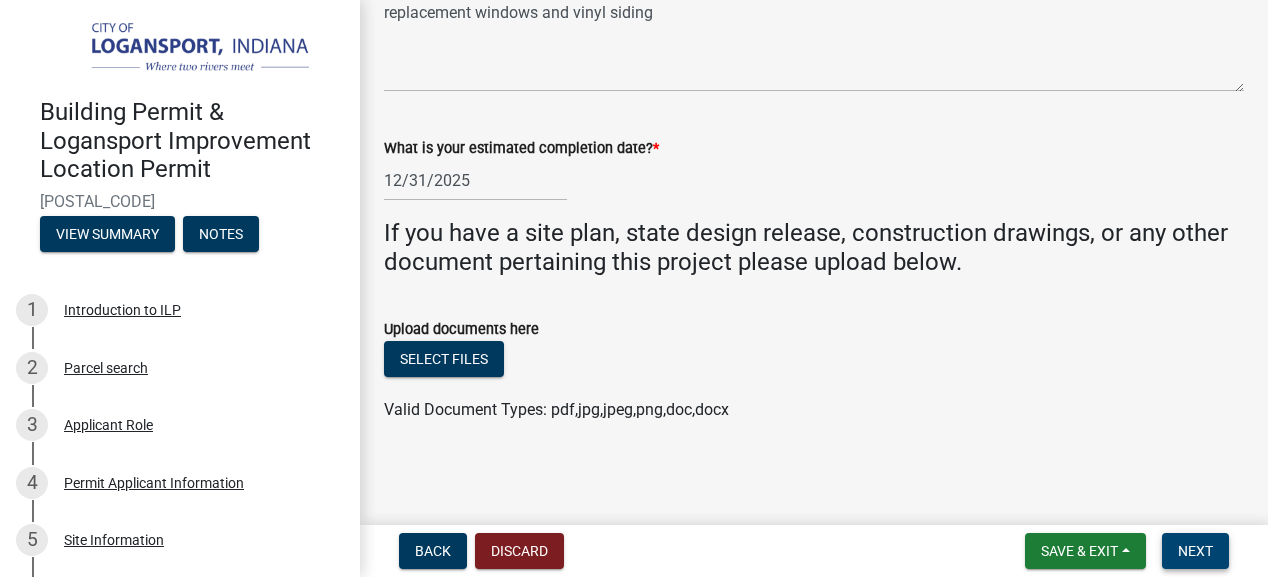 click on "Next" at bounding box center [1195, 551] 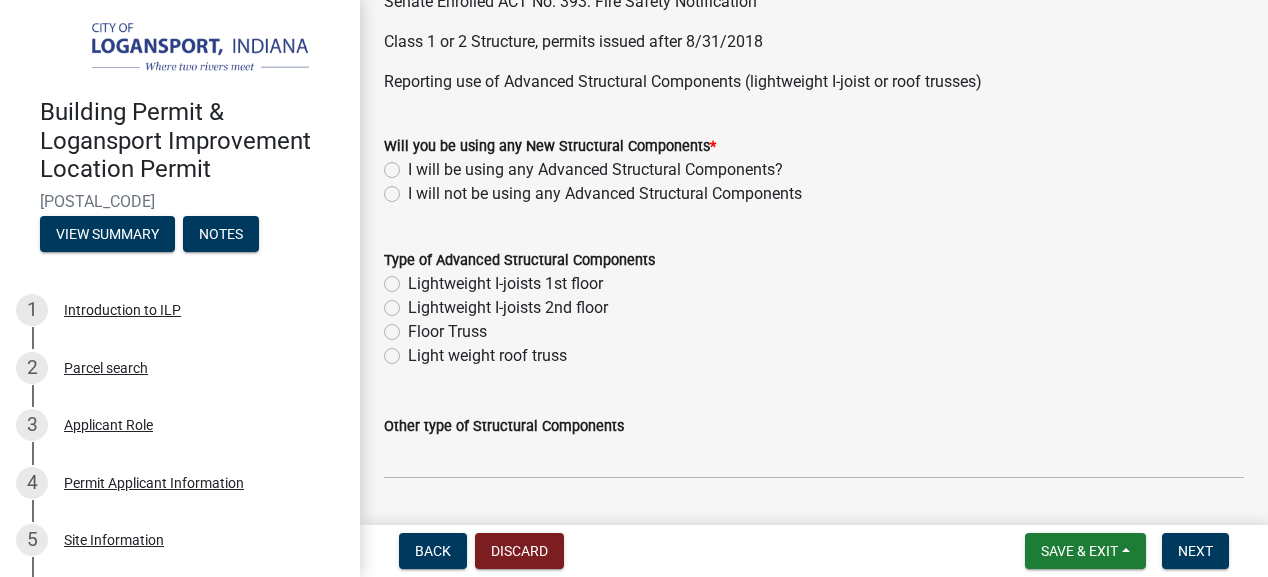scroll, scrollTop: 805, scrollLeft: 0, axis: vertical 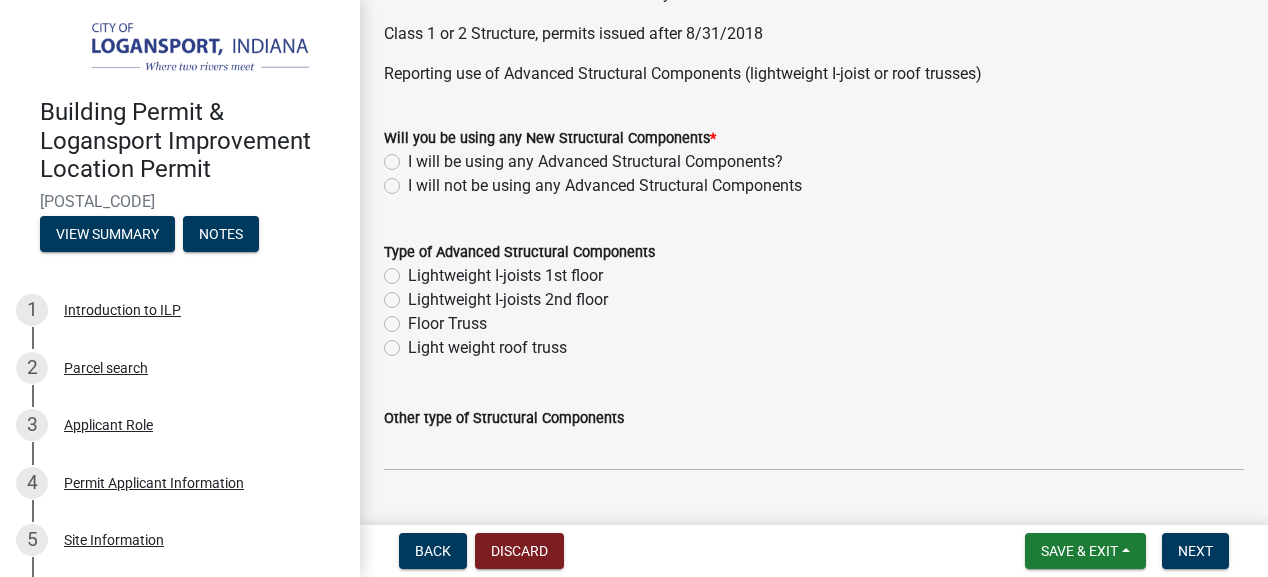 click on "I will not be using any Advanced Structural Components" 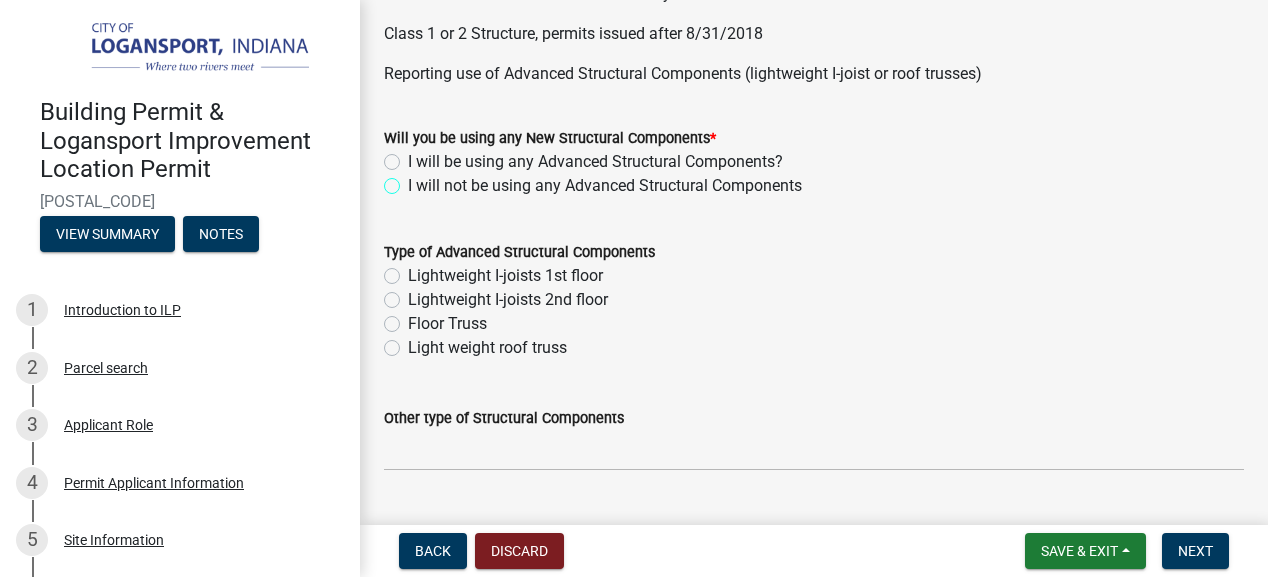 click on "I will not be using any Advanced Structural Components" at bounding box center (414, 180) 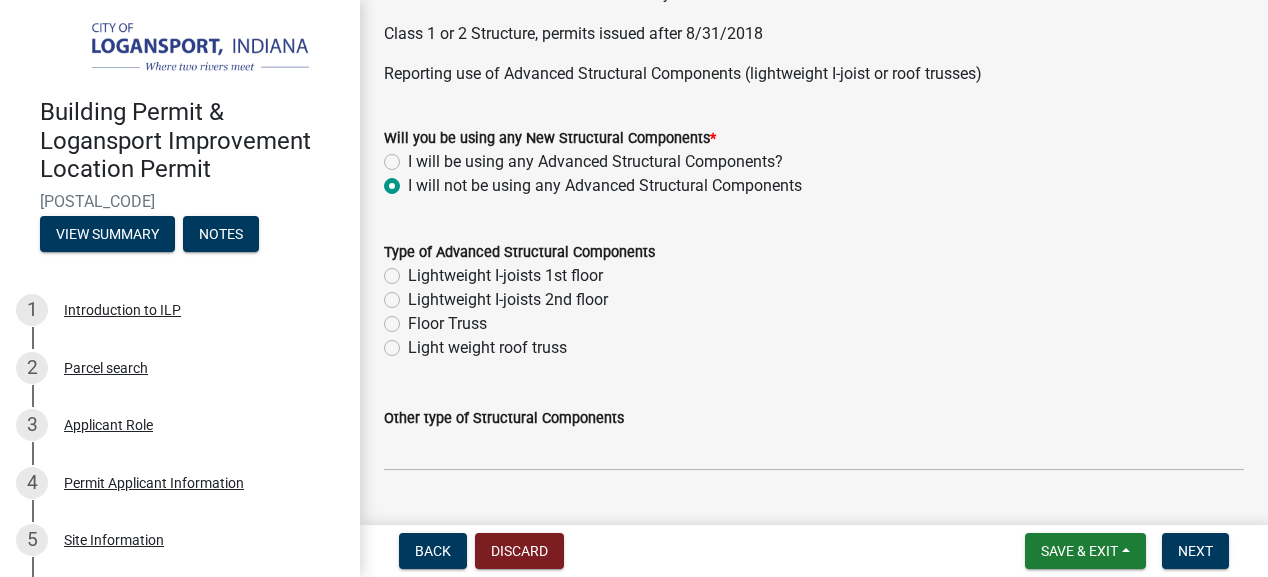 radio on "true" 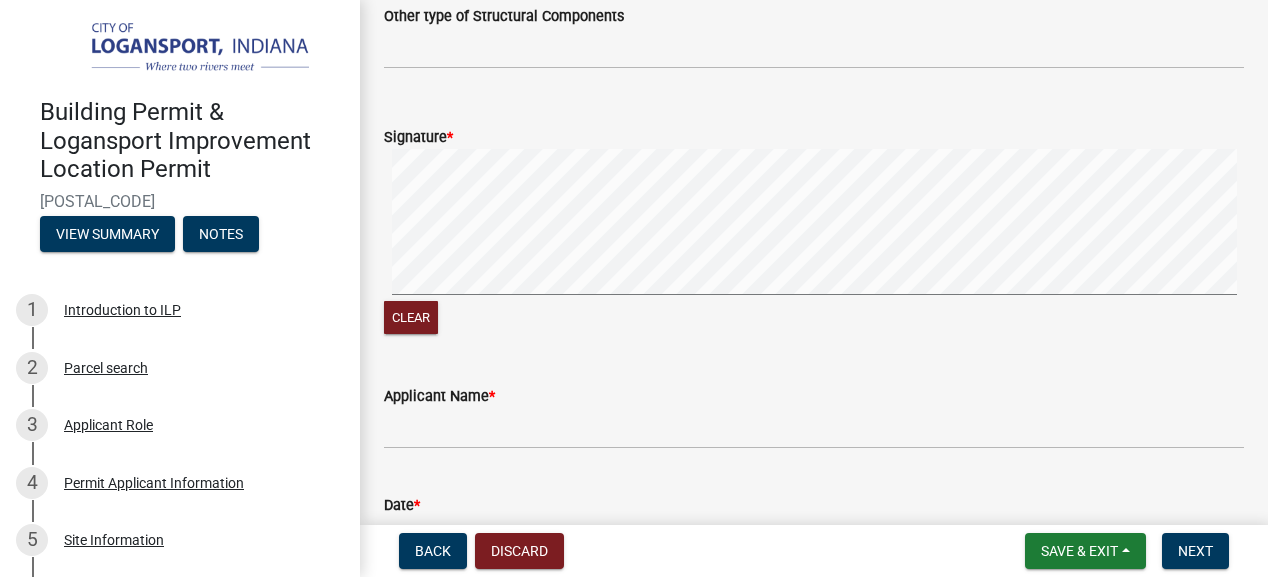 scroll, scrollTop: 1208, scrollLeft: 0, axis: vertical 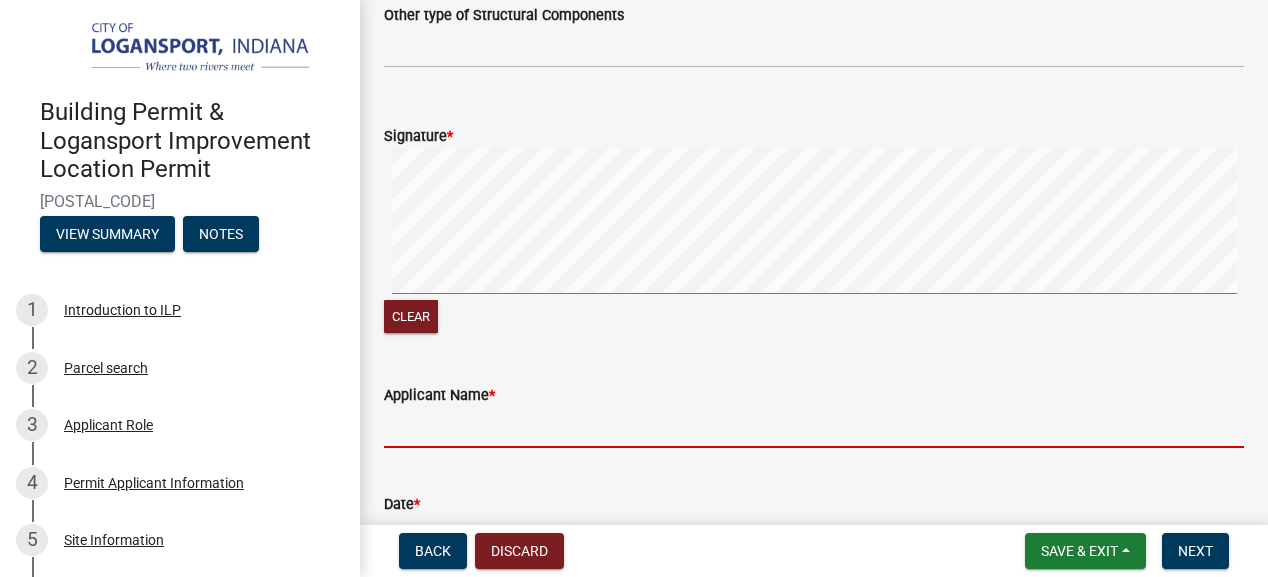 click on "Applicant Name  *" at bounding box center [814, 427] 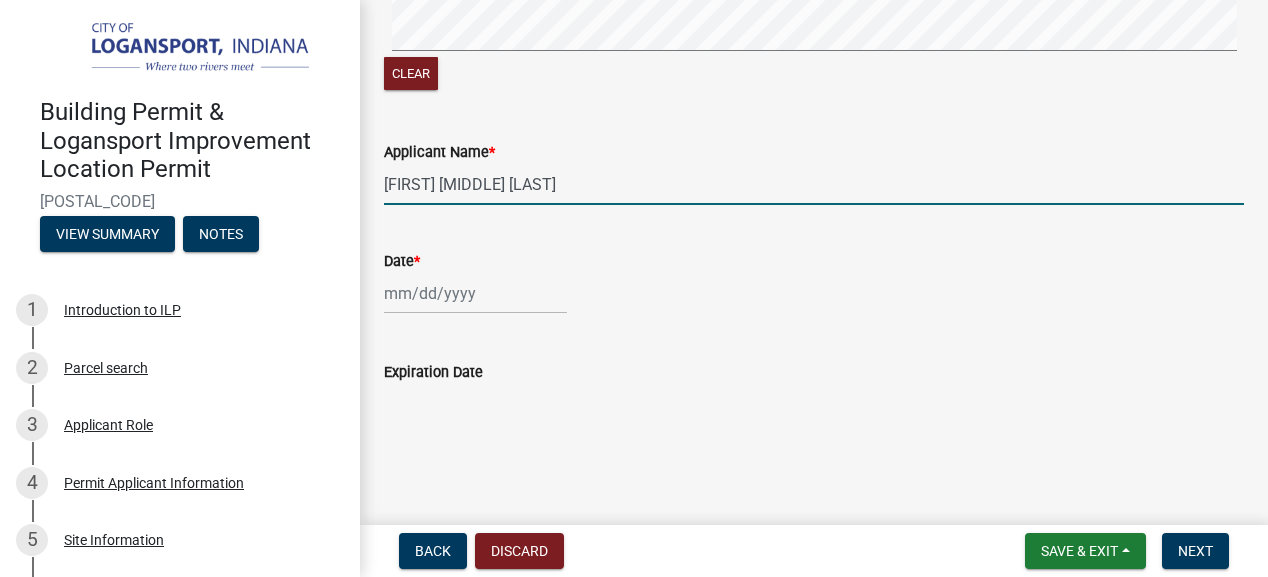 scroll, scrollTop: 1453, scrollLeft: 0, axis: vertical 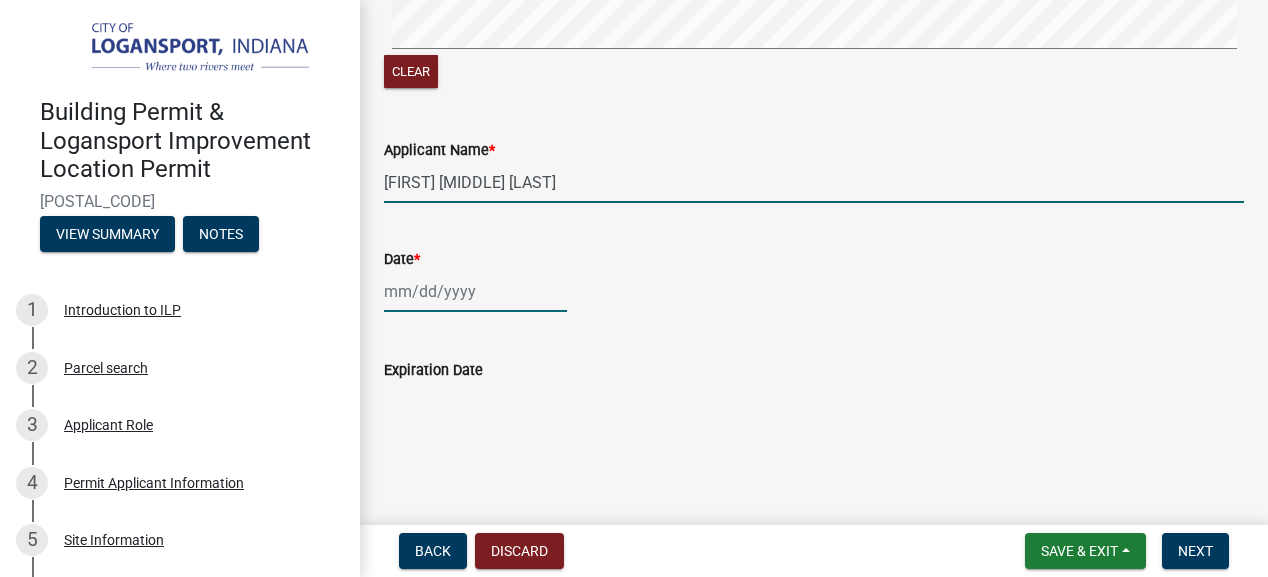 click 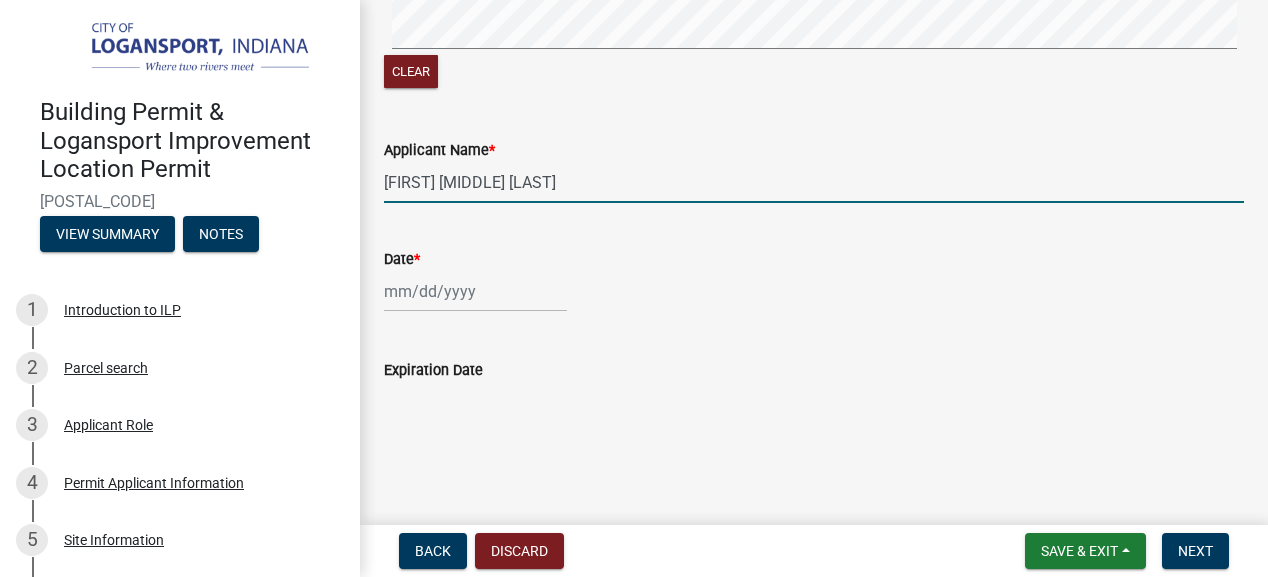 select on "8" 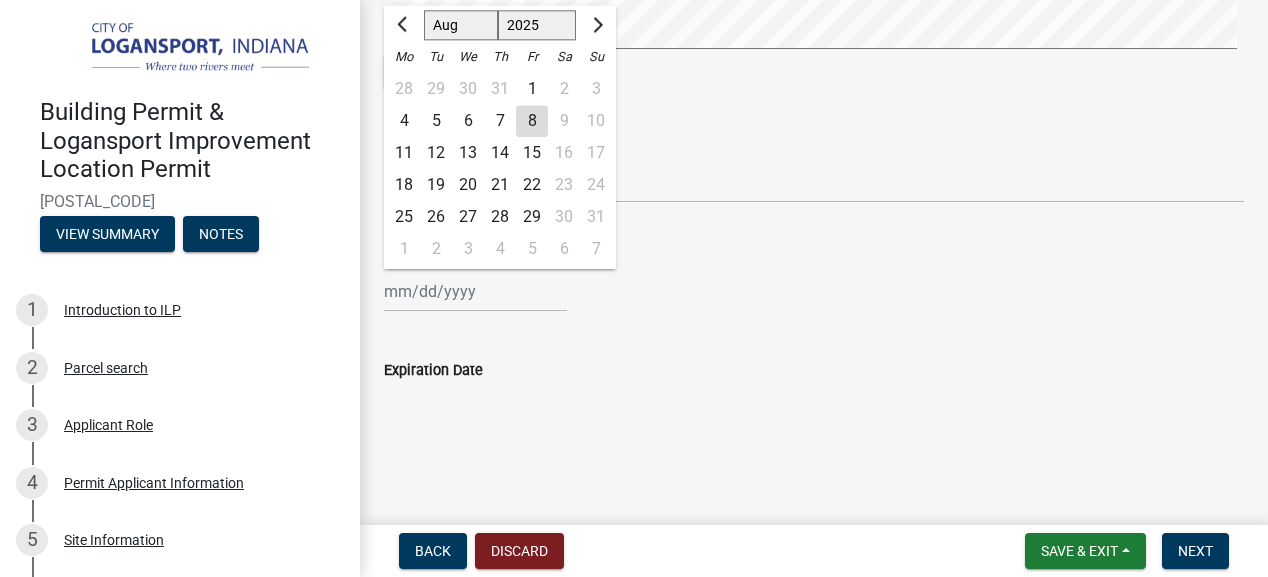 click on "8" 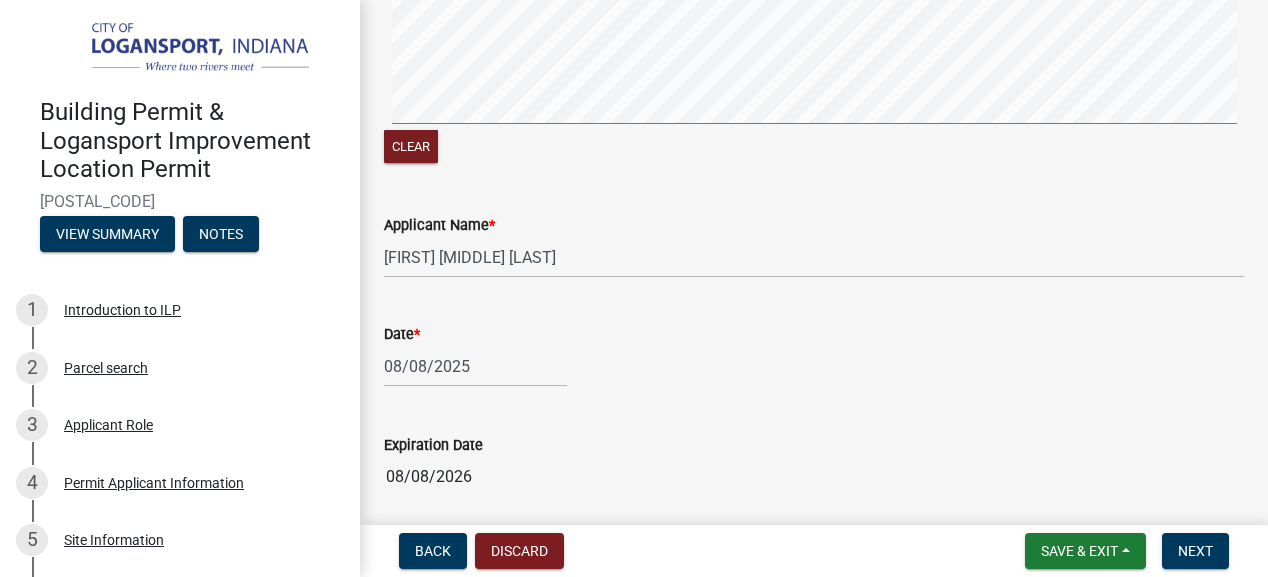 scroll, scrollTop: 1453, scrollLeft: 0, axis: vertical 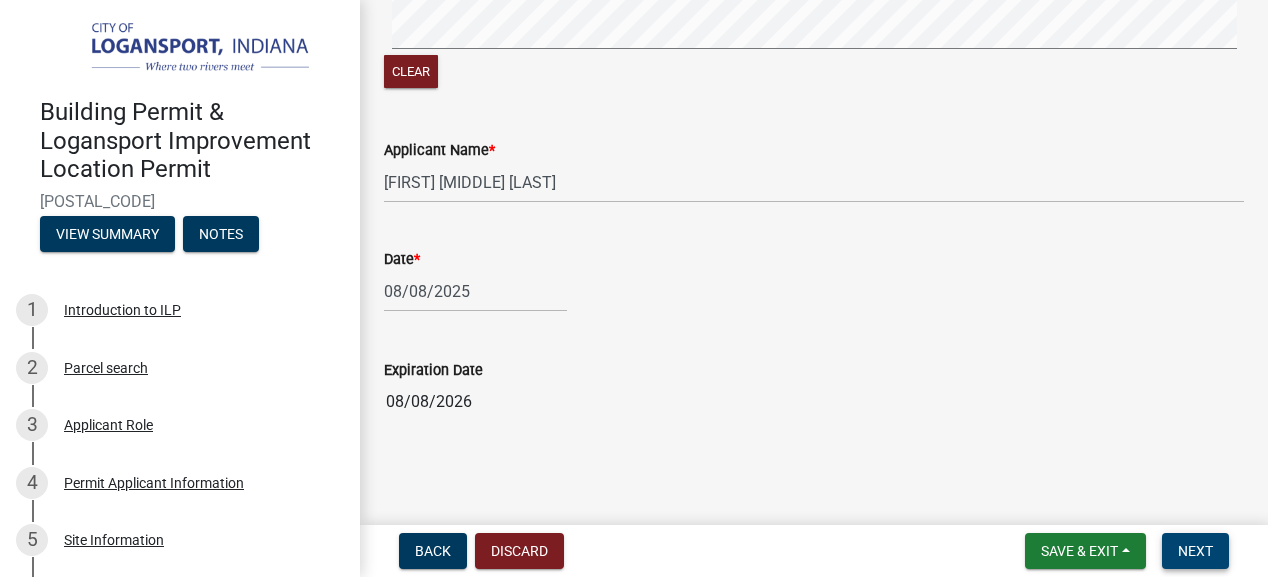 click on "Next" at bounding box center (1195, 551) 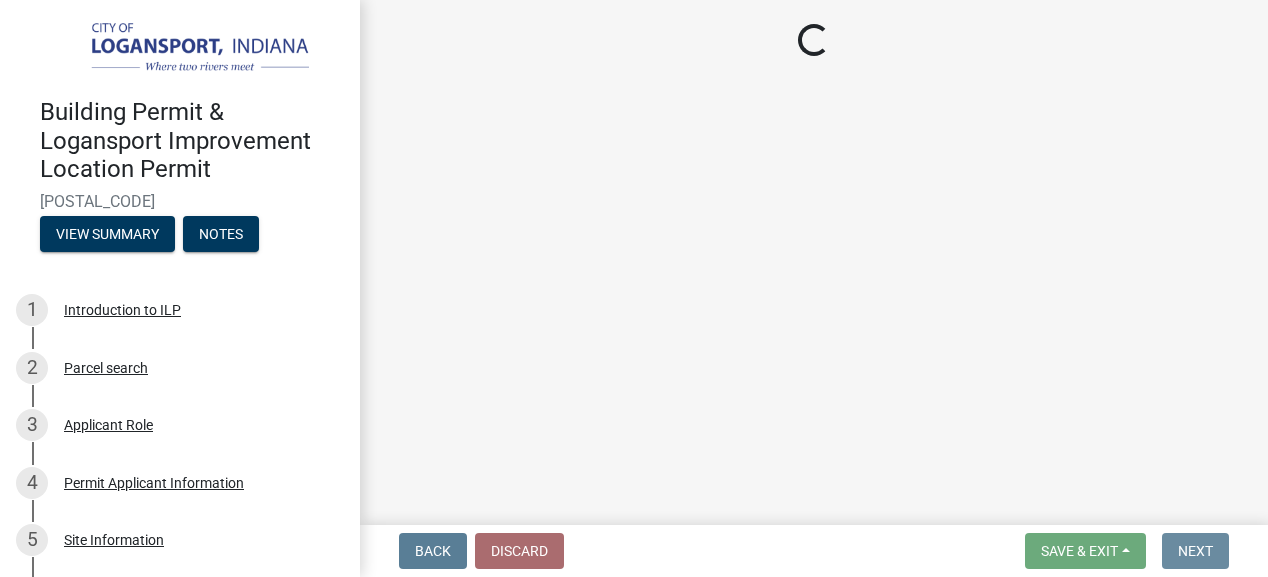 scroll, scrollTop: 0, scrollLeft: 0, axis: both 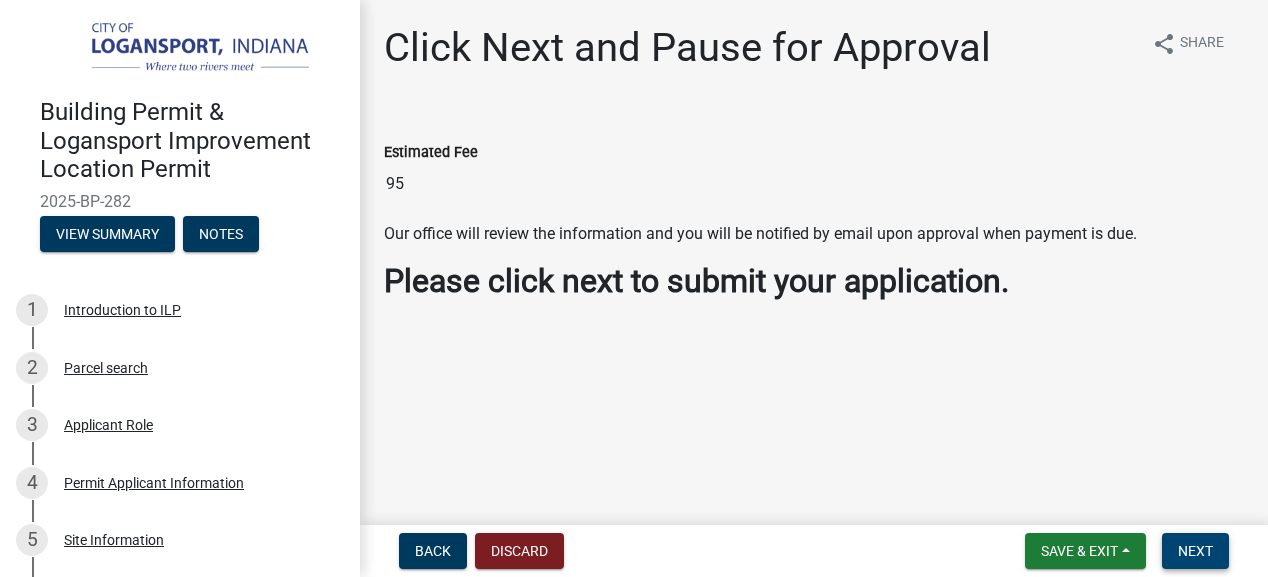 click on "Next" at bounding box center [1195, 551] 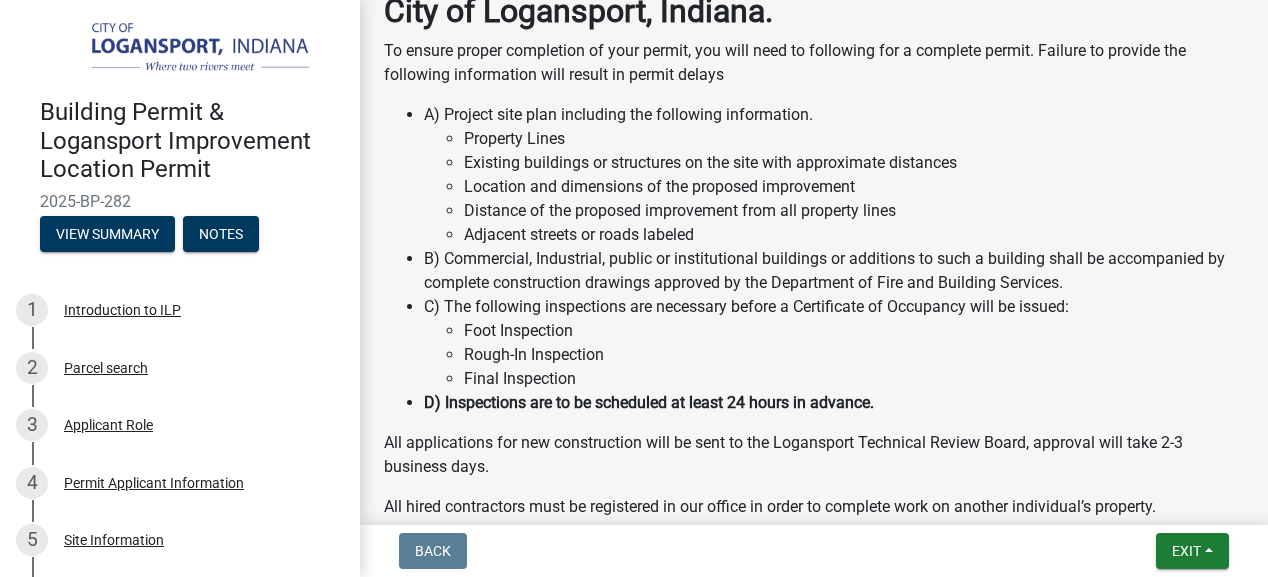scroll, scrollTop: 611, scrollLeft: 0, axis: vertical 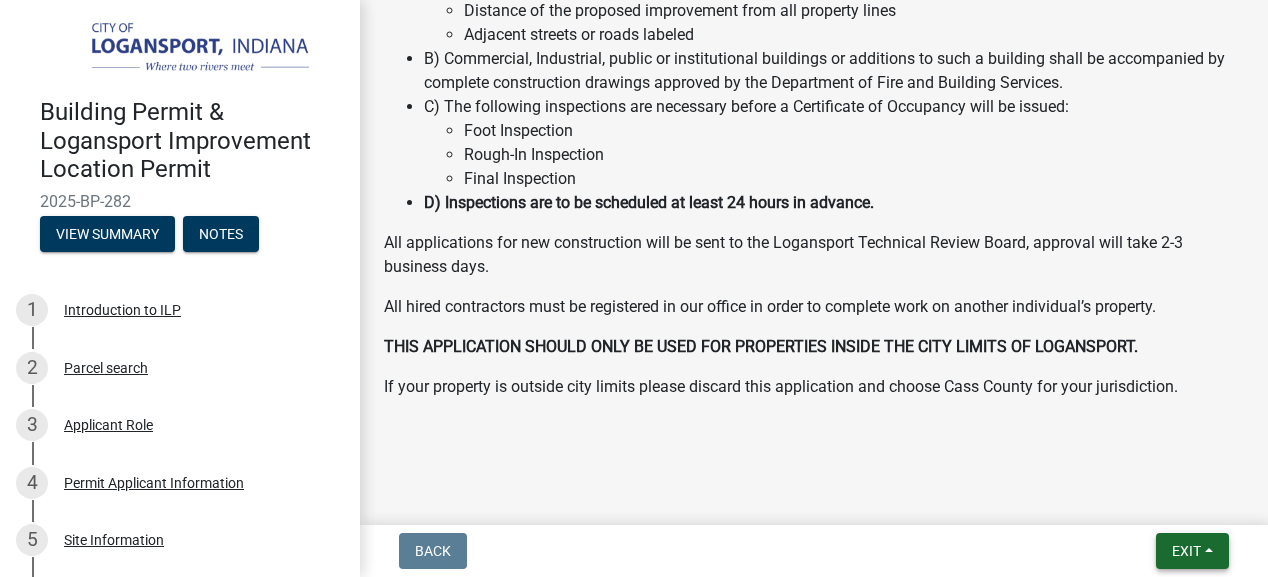 click on "Exit" at bounding box center [1186, 551] 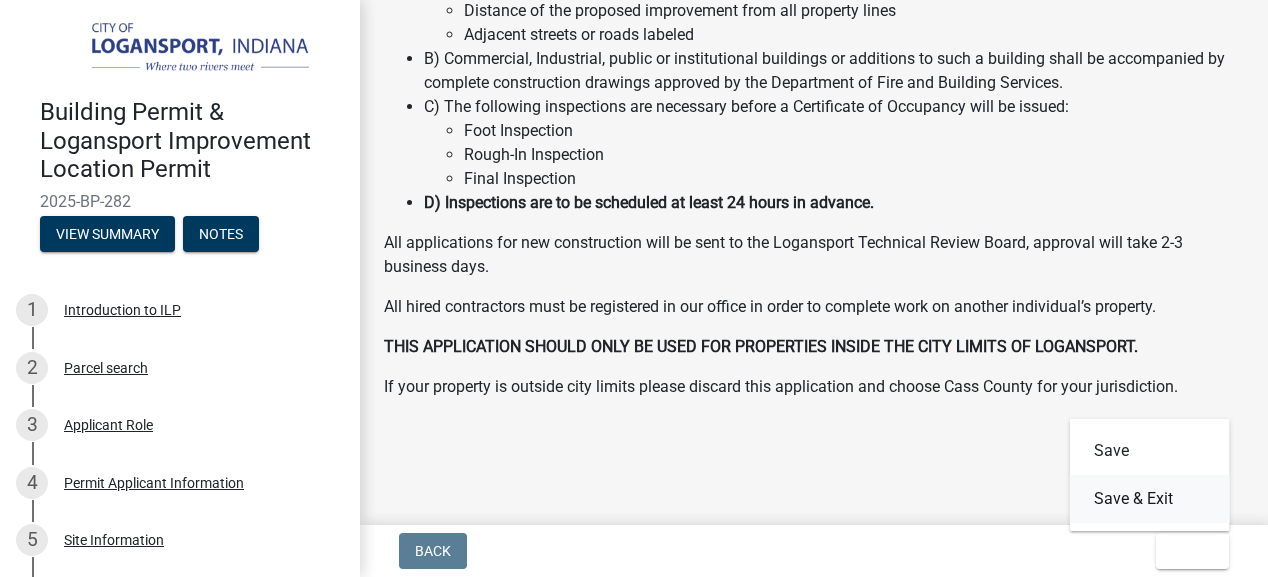 click on "Save & Exit" at bounding box center (1150, 499) 